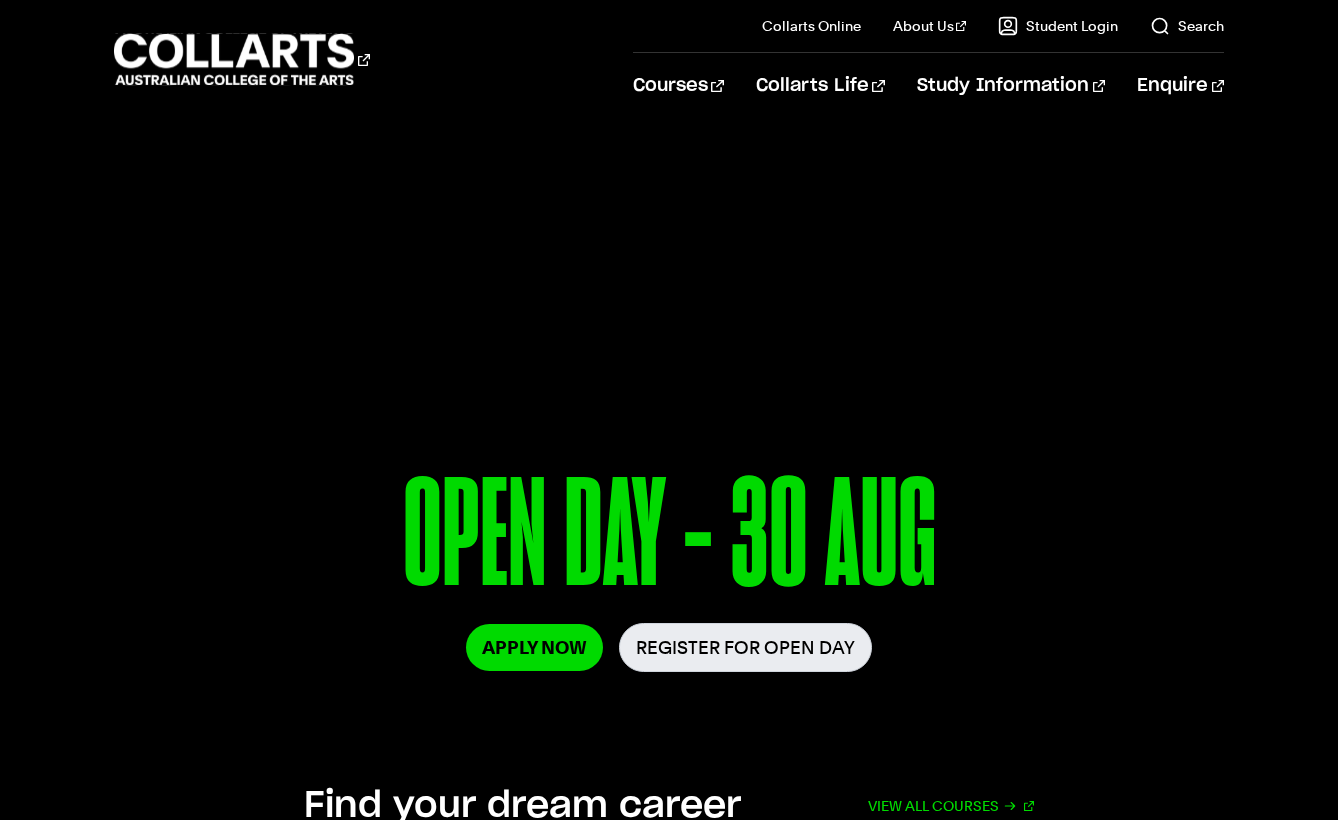 scroll, scrollTop: 0, scrollLeft: 0, axis: both 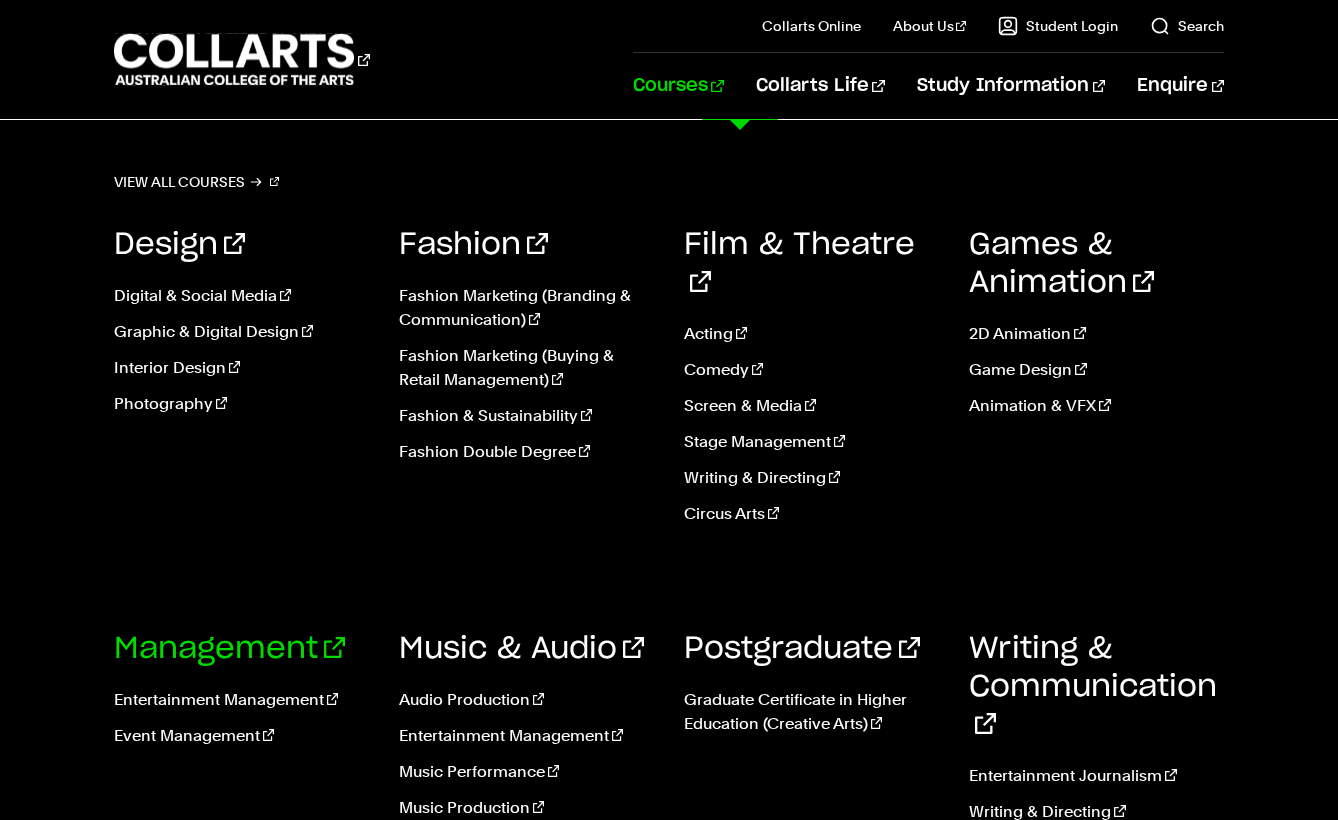 click on "Management" at bounding box center [229, 649] 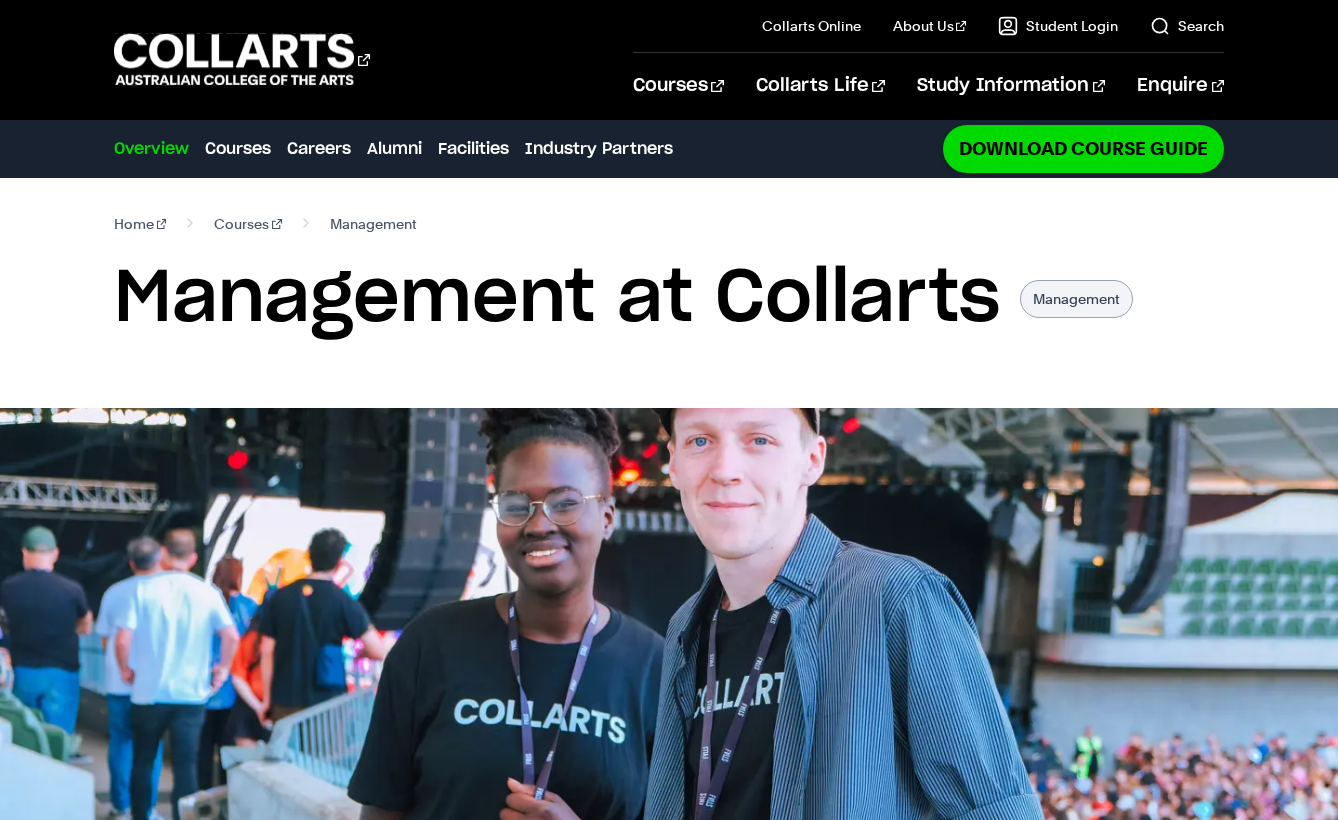 scroll, scrollTop: 0, scrollLeft: 0, axis: both 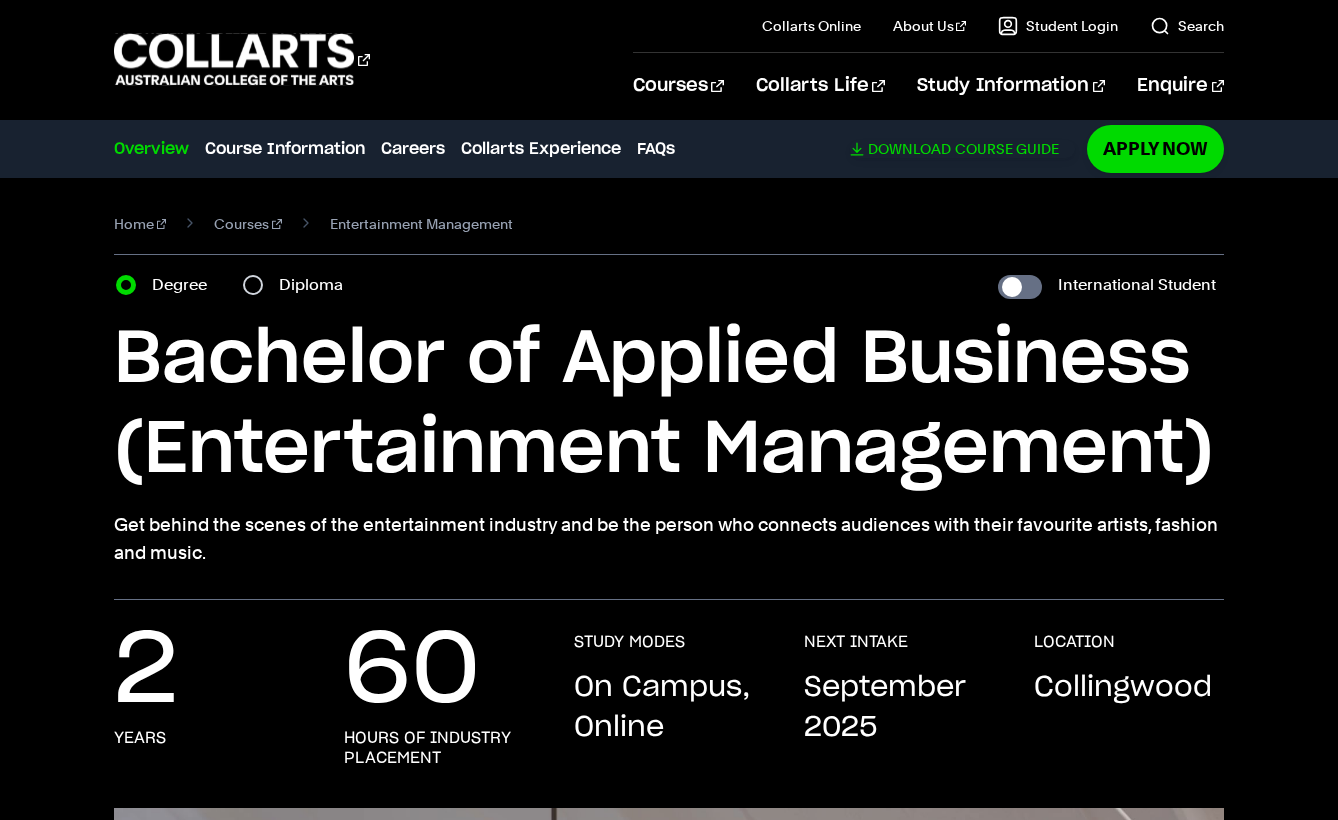 click on "Download  Course Guide" at bounding box center [962, 149] 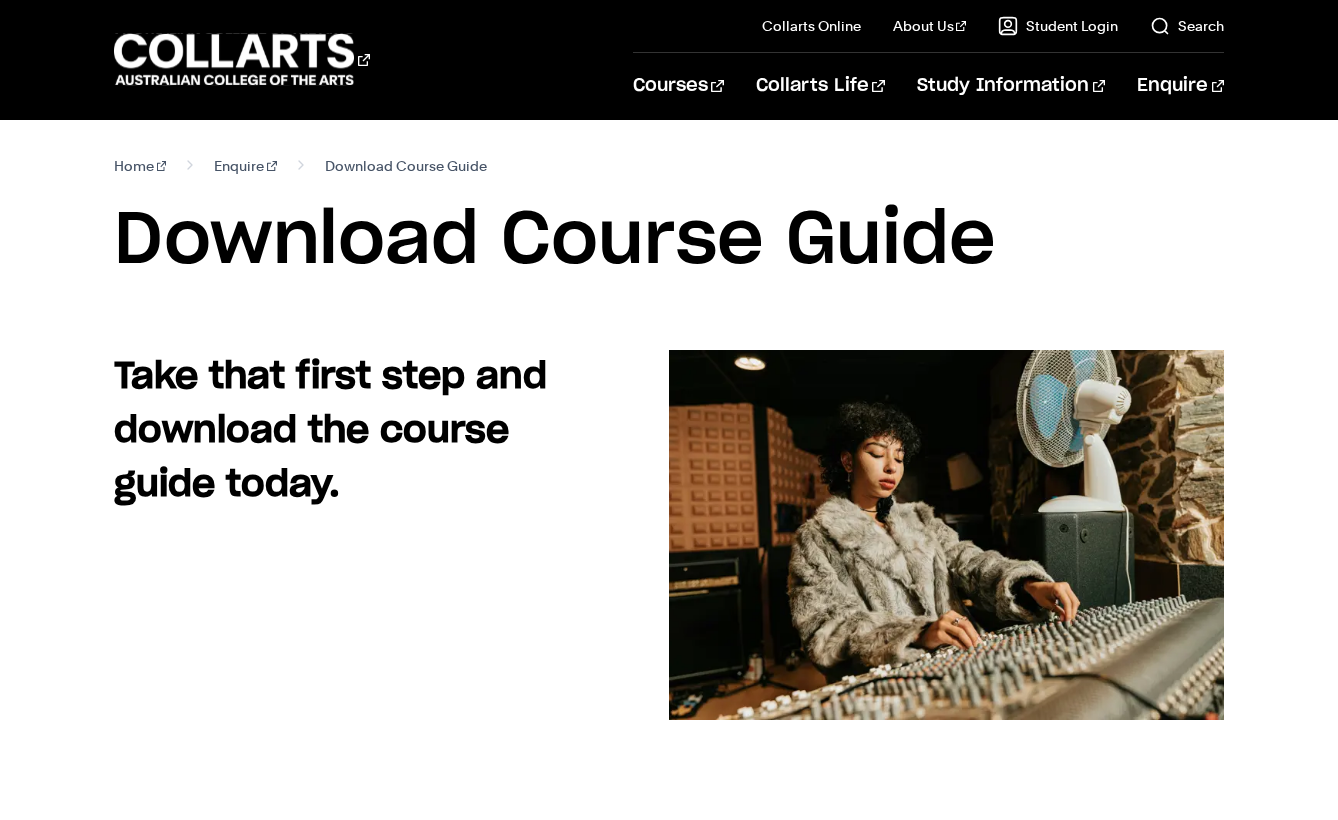 scroll, scrollTop: 0, scrollLeft: 0, axis: both 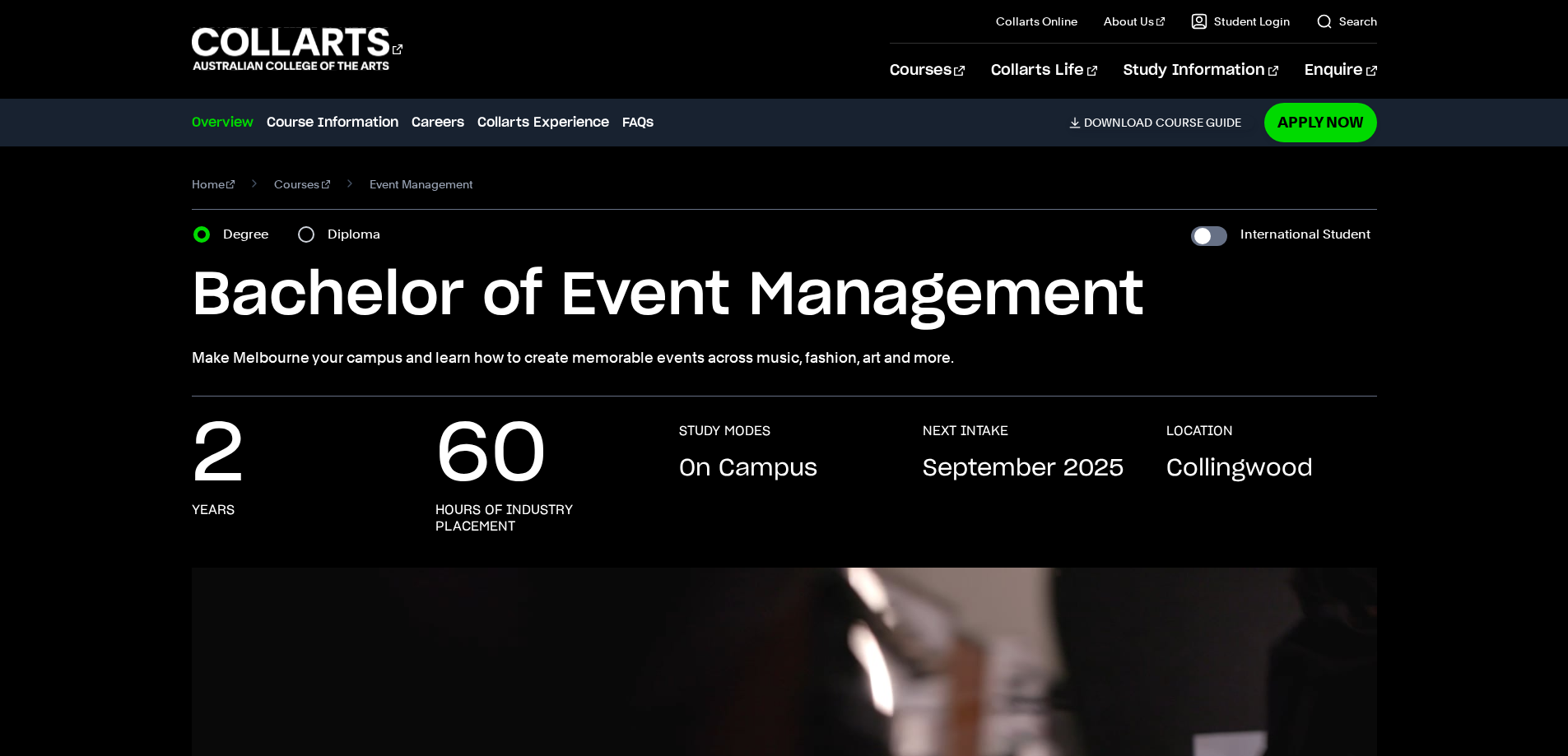 click on "Diploma" at bounding box center [344, 234] 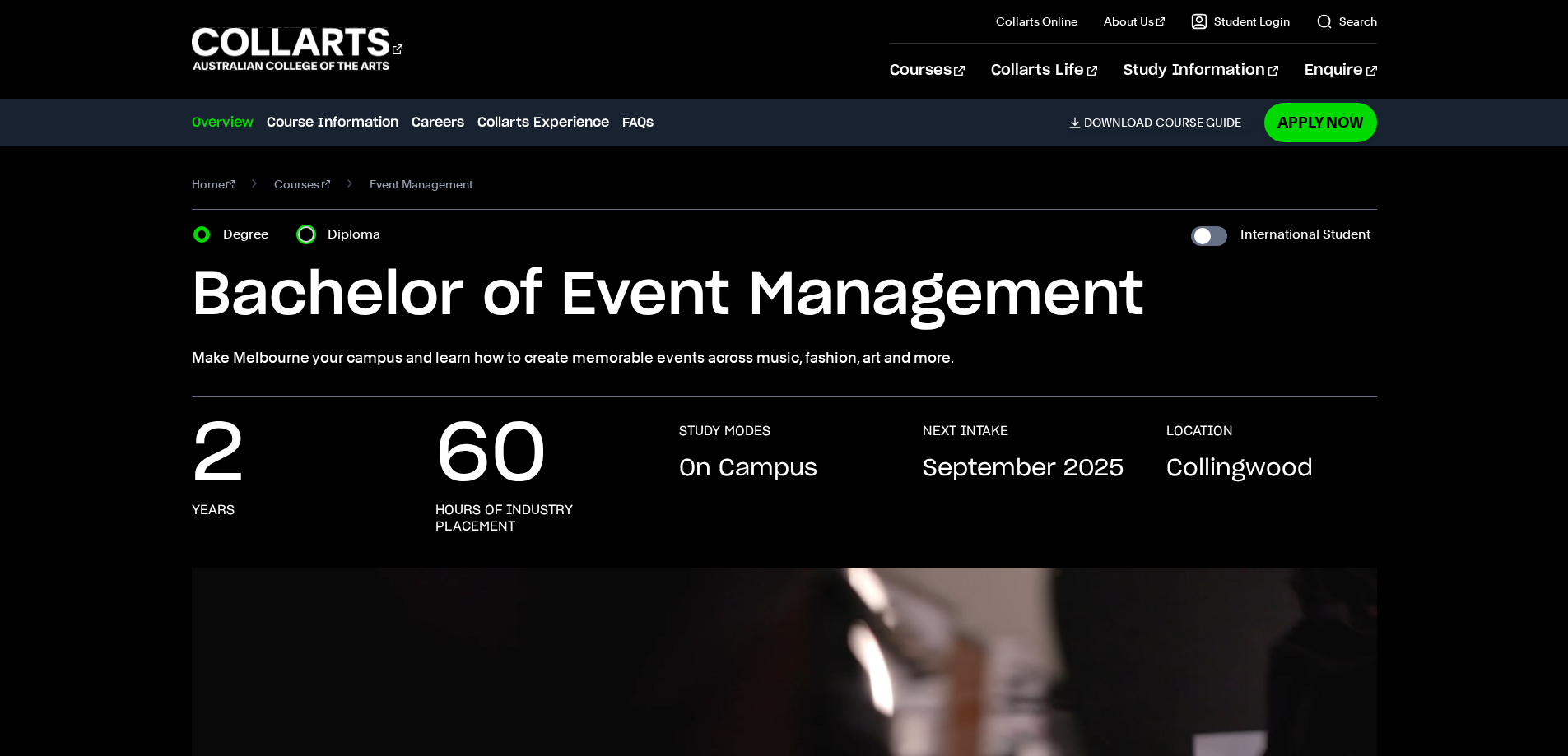 click on "Diploma" at bounding box center (306, 234) 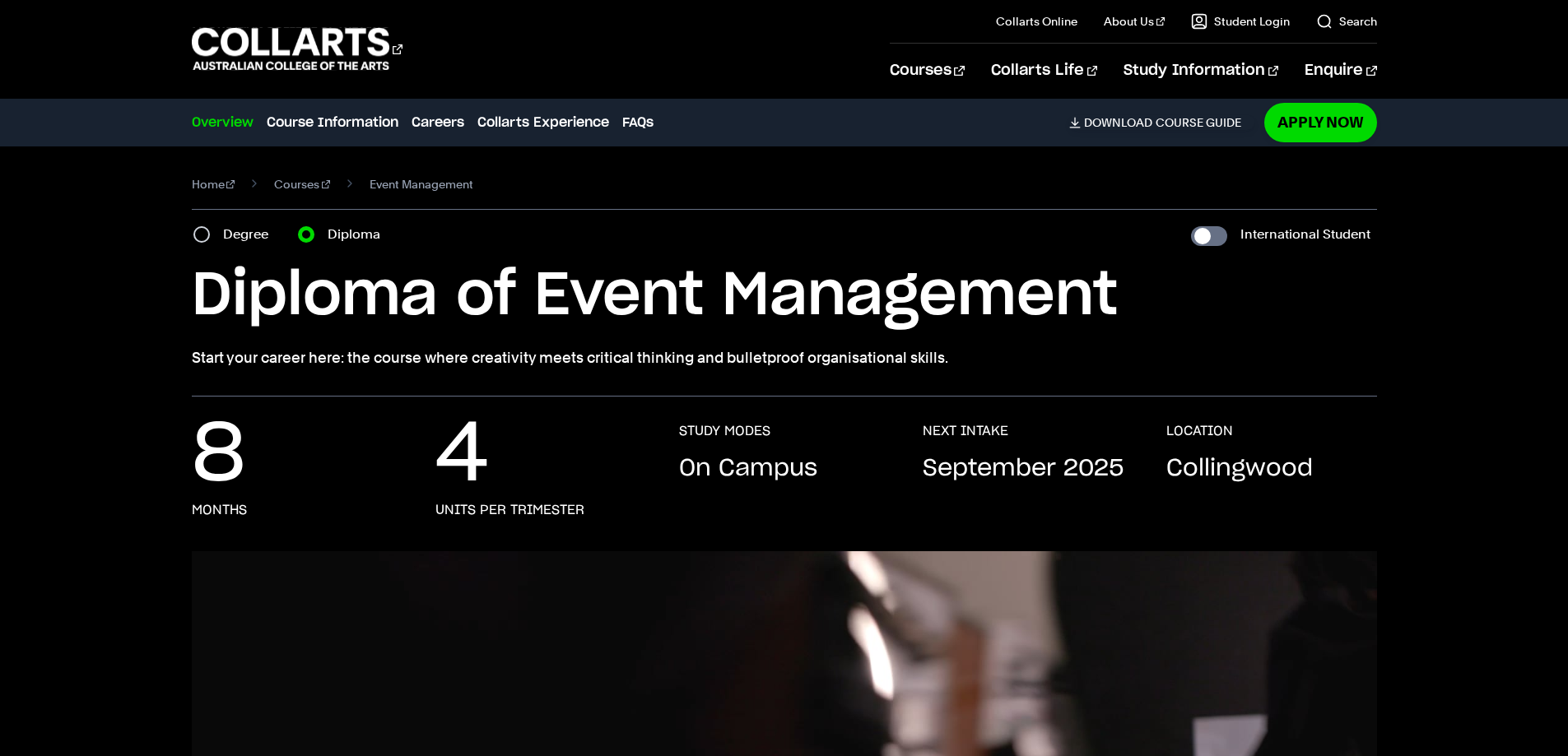 click on "Degree" at bounding box center [250, 234] 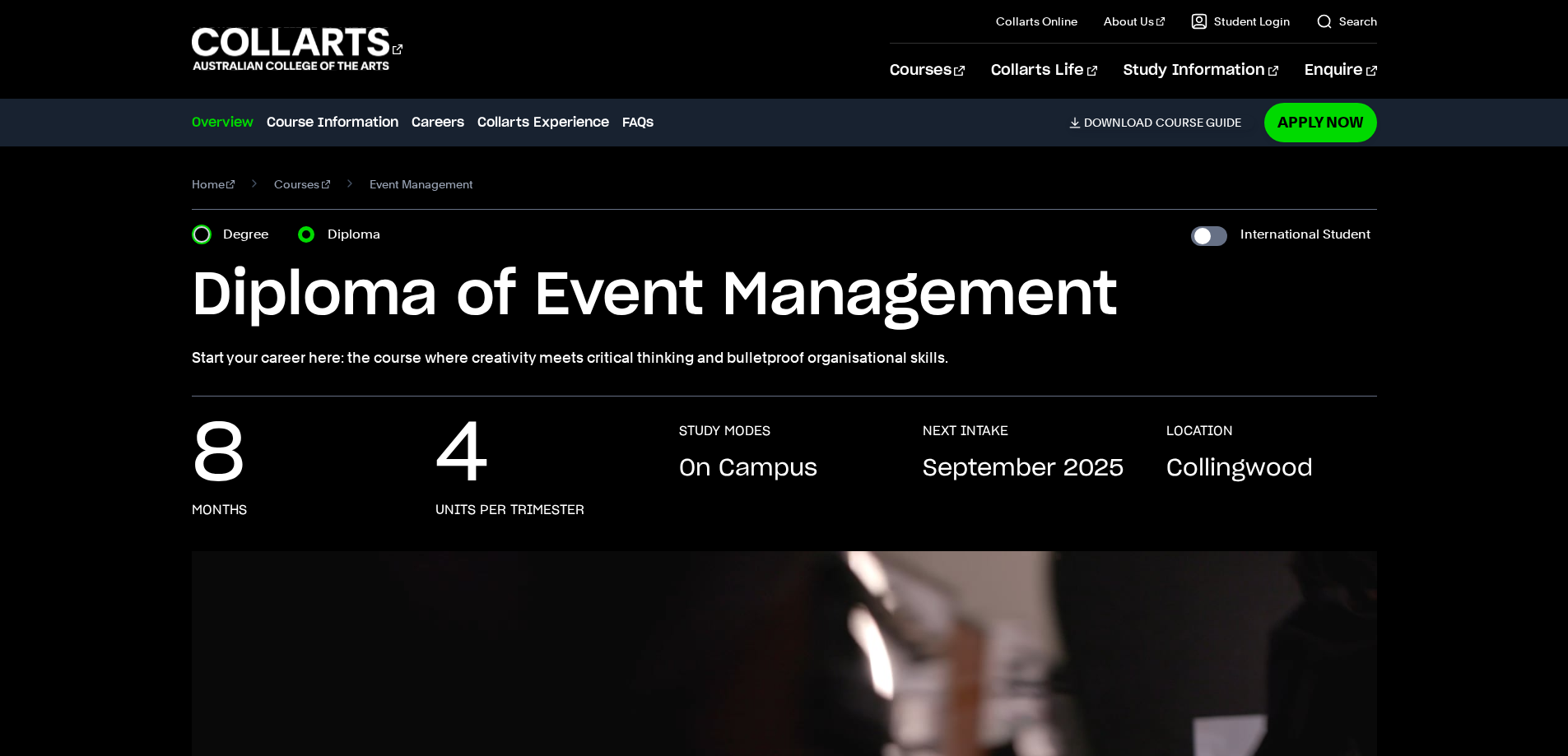 click on "Degree" at bounding box center [202, 234] 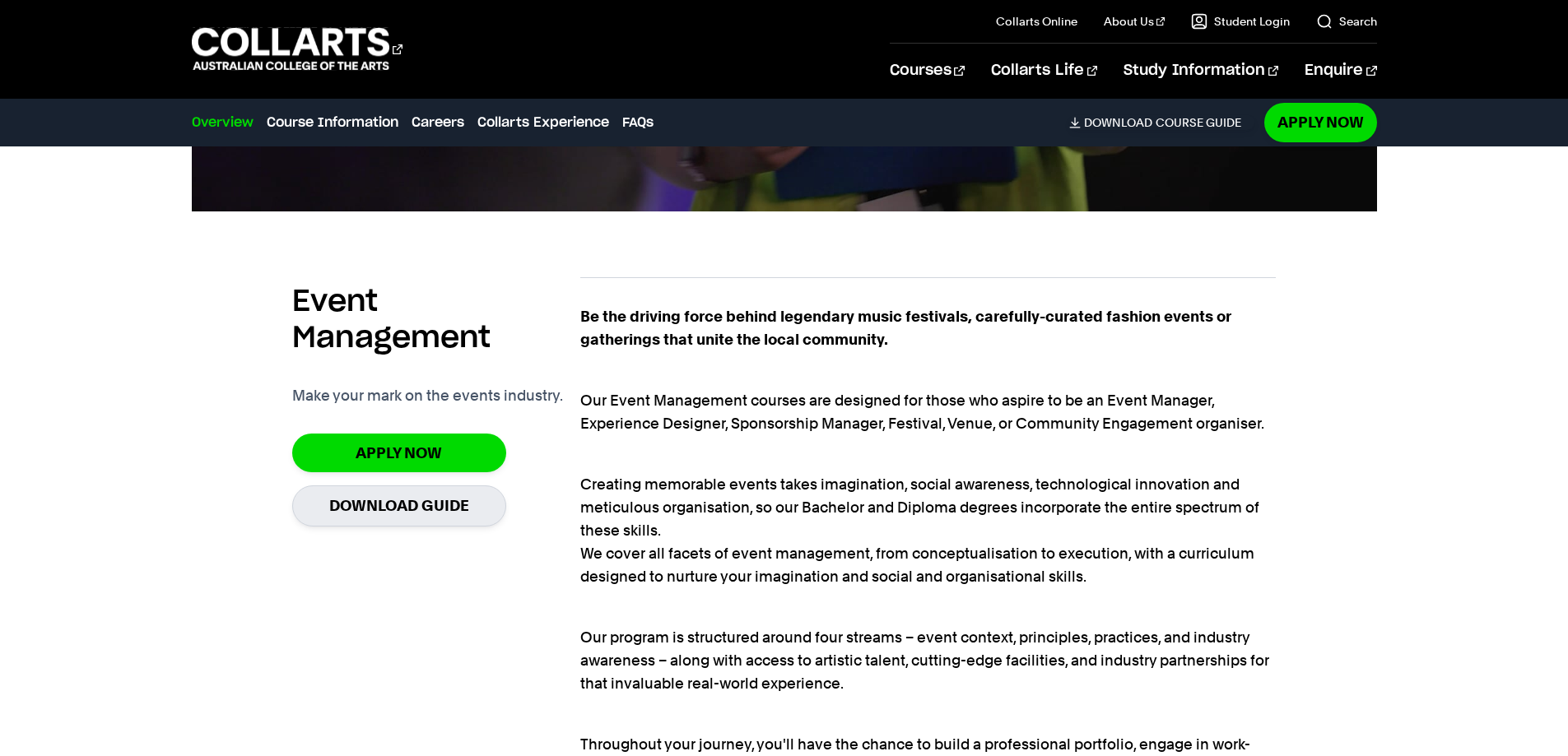 scroll, scrollTop: 1234, scrollLeft: 0, axis: vertical 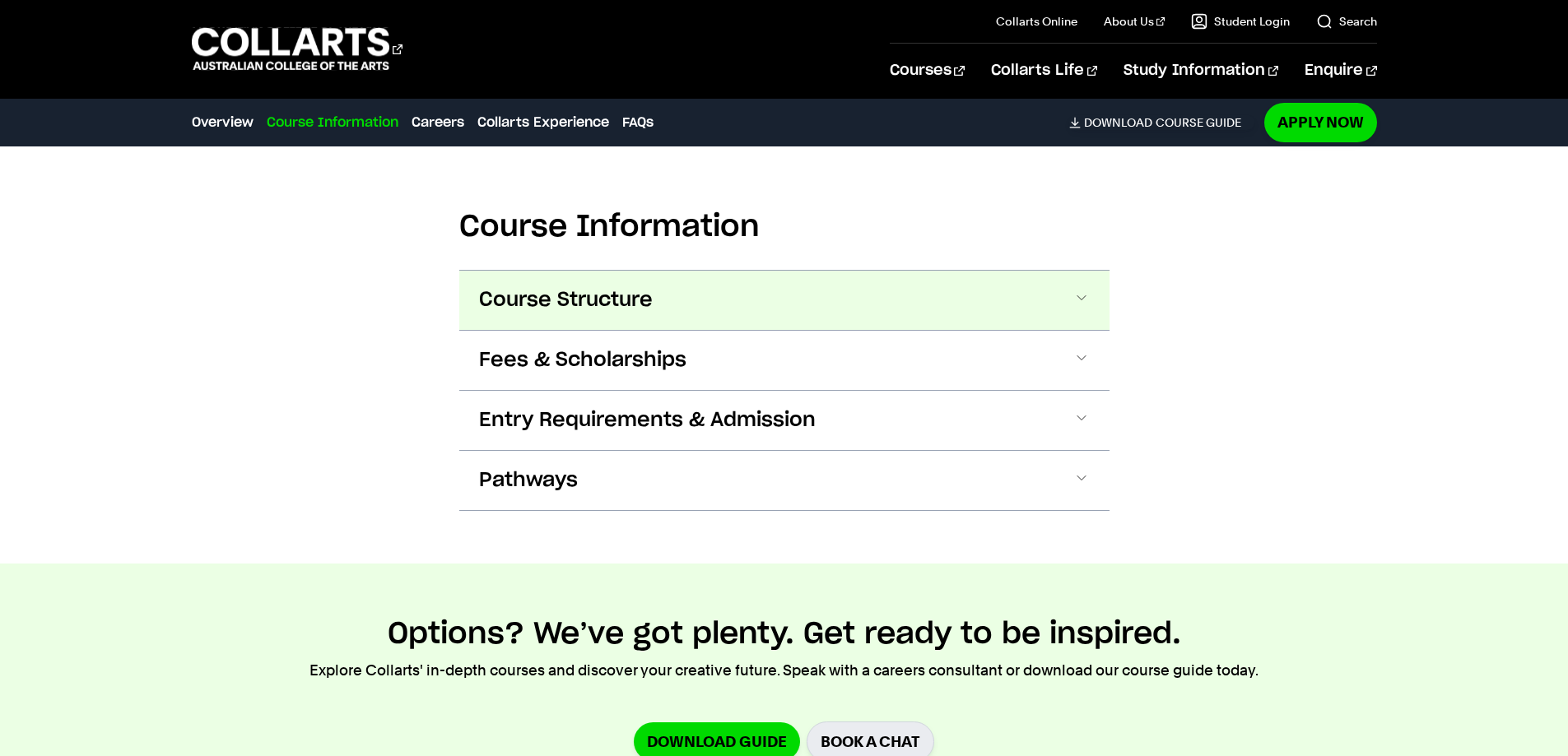 click on "Course Structure" at bounding box center (784, 300) 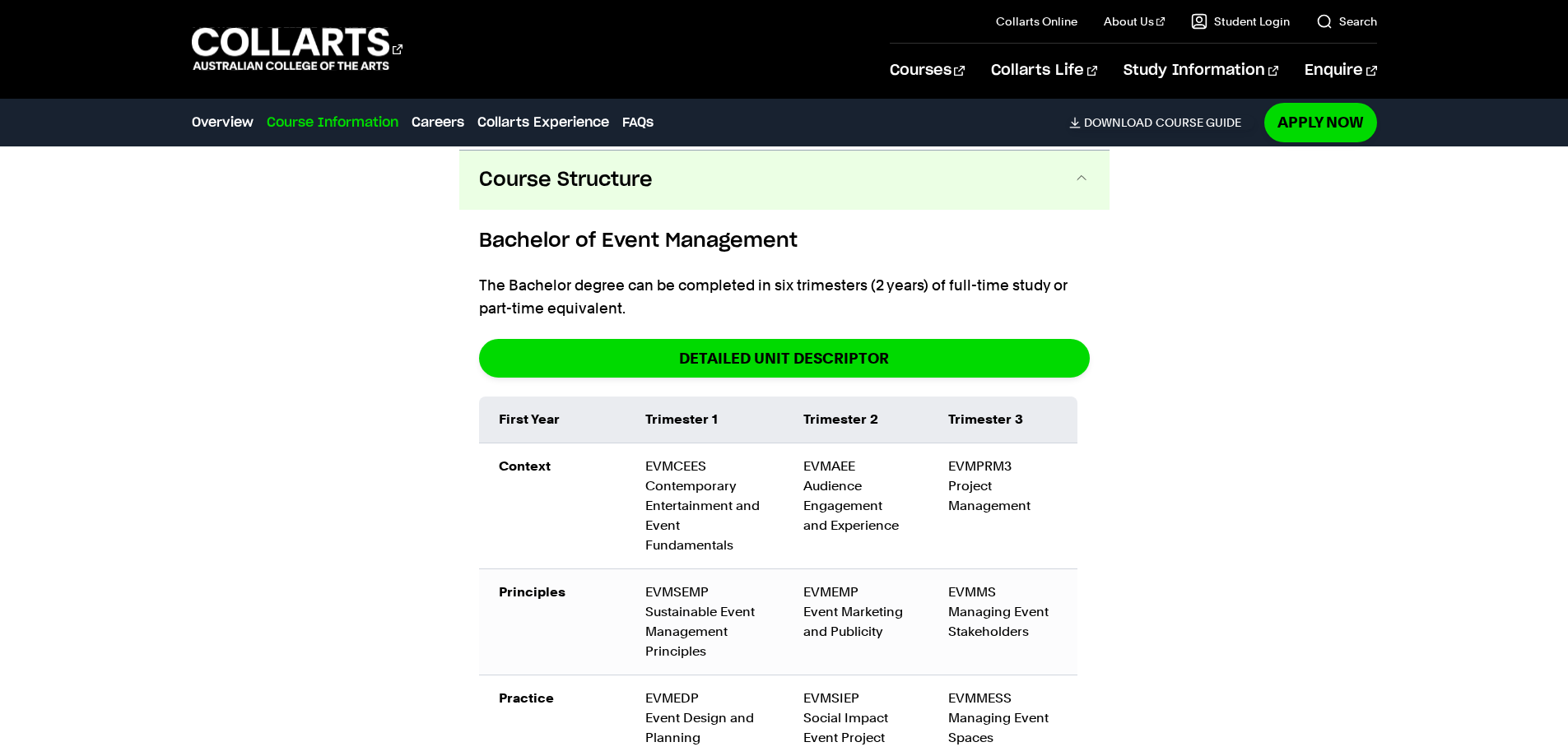 scroll, scrollTop: 1850, scrollLeft: 0, axis: vertical 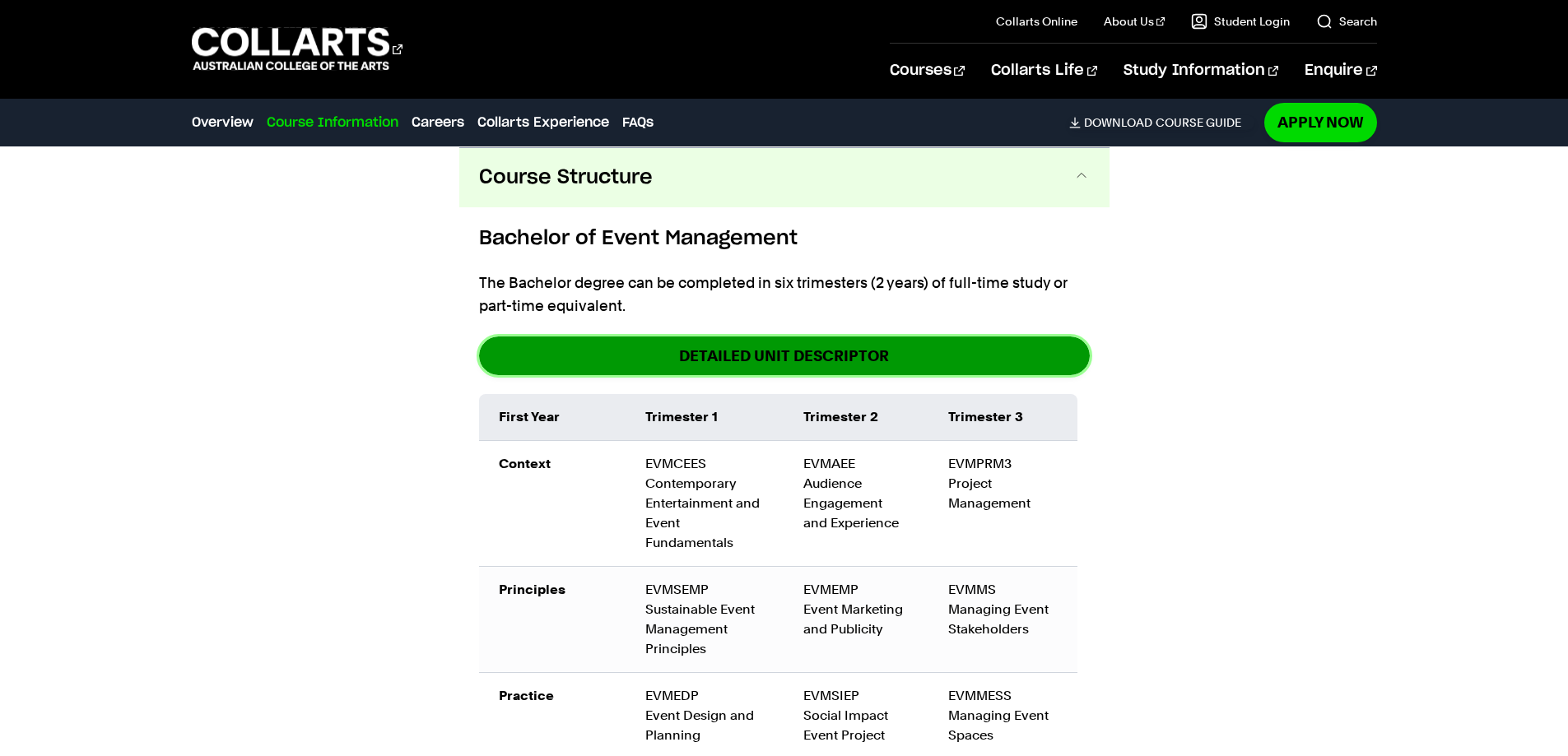 click on "DETAILED UNIT DESCRIPTOR" at bounding box center [784, 355] 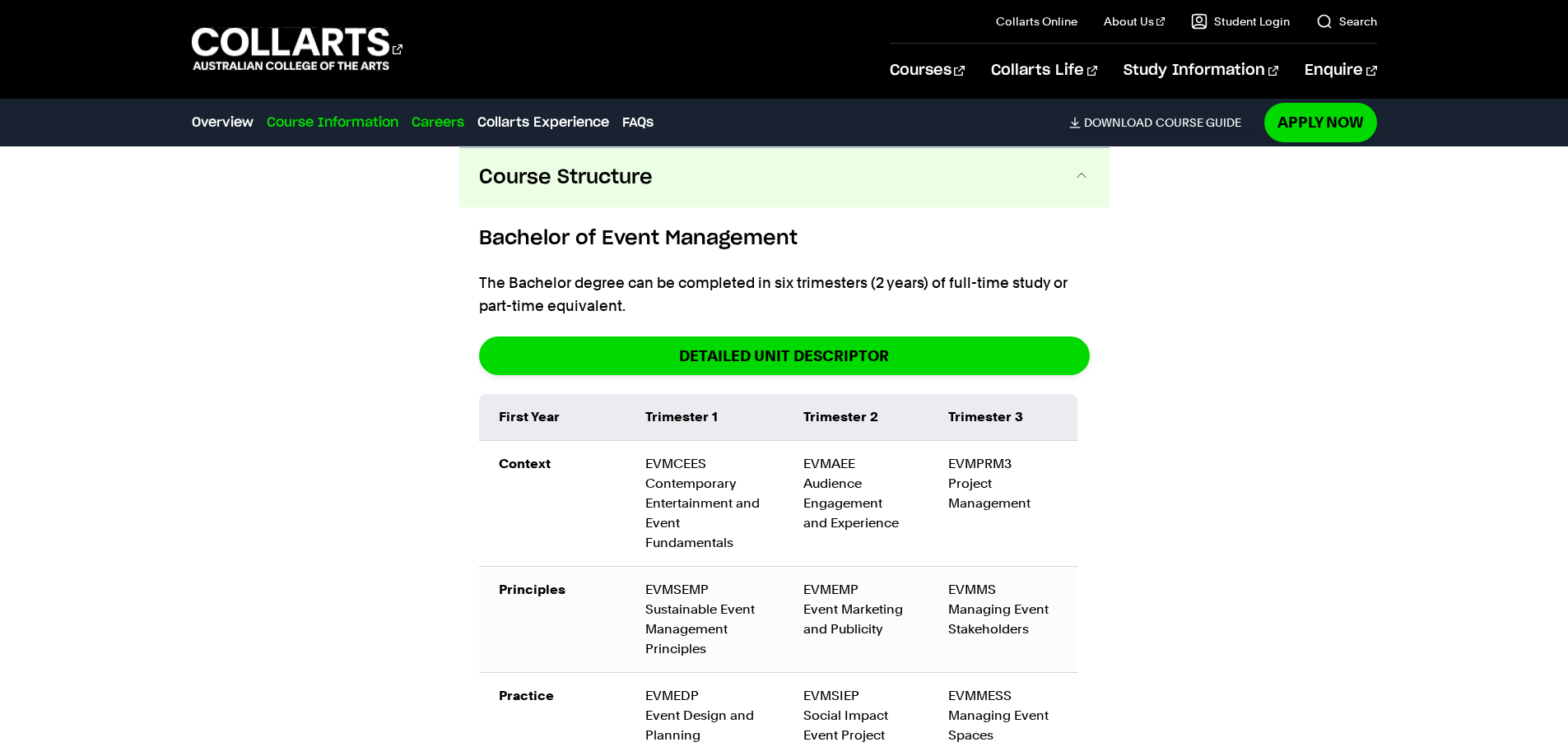 click on "Careers" at bounding box center (438, 123) 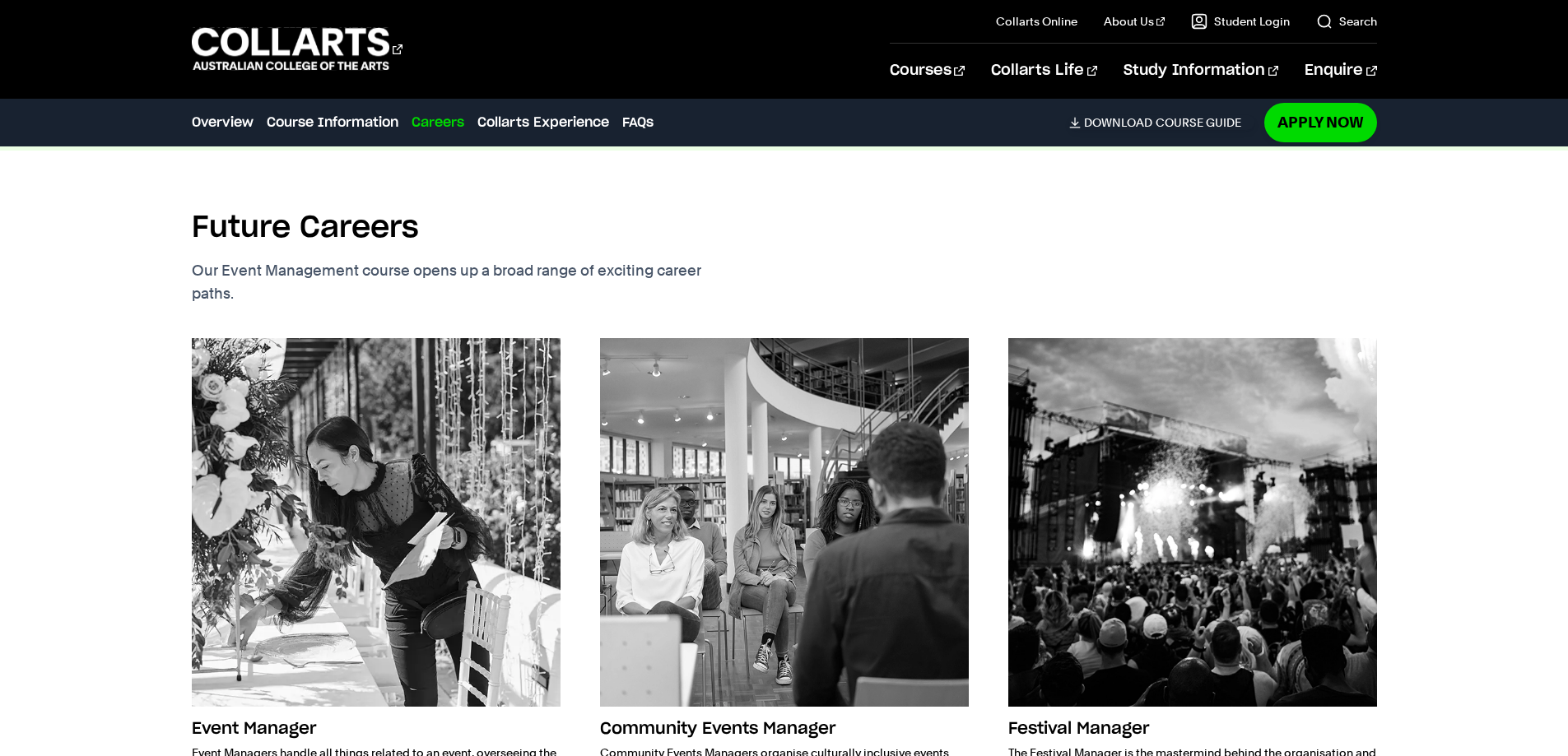 scroll, scrollTop: 3640, scrollLeft: 0, axis: vertical 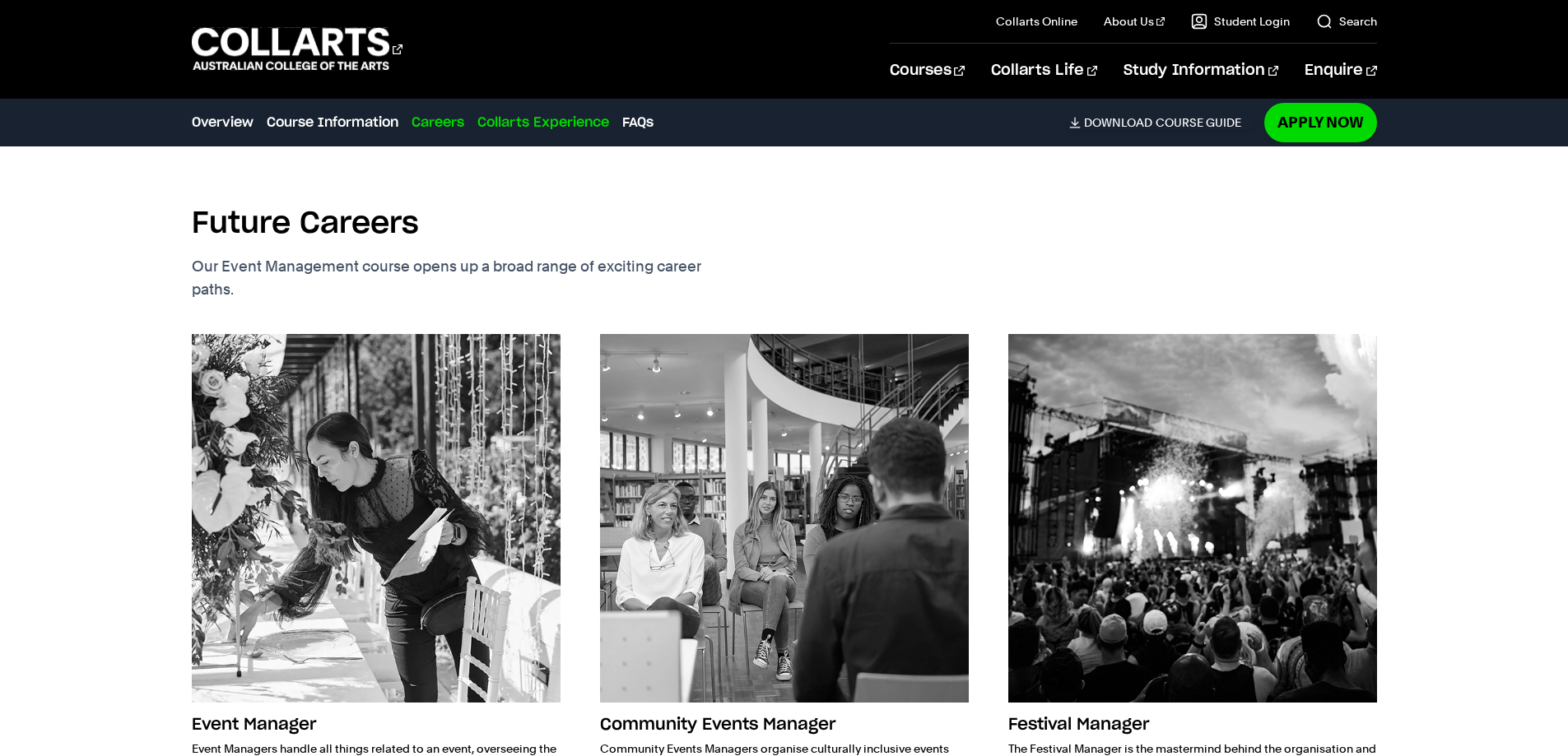 click on "Collarts Experience" at bounding box center (543, 123) 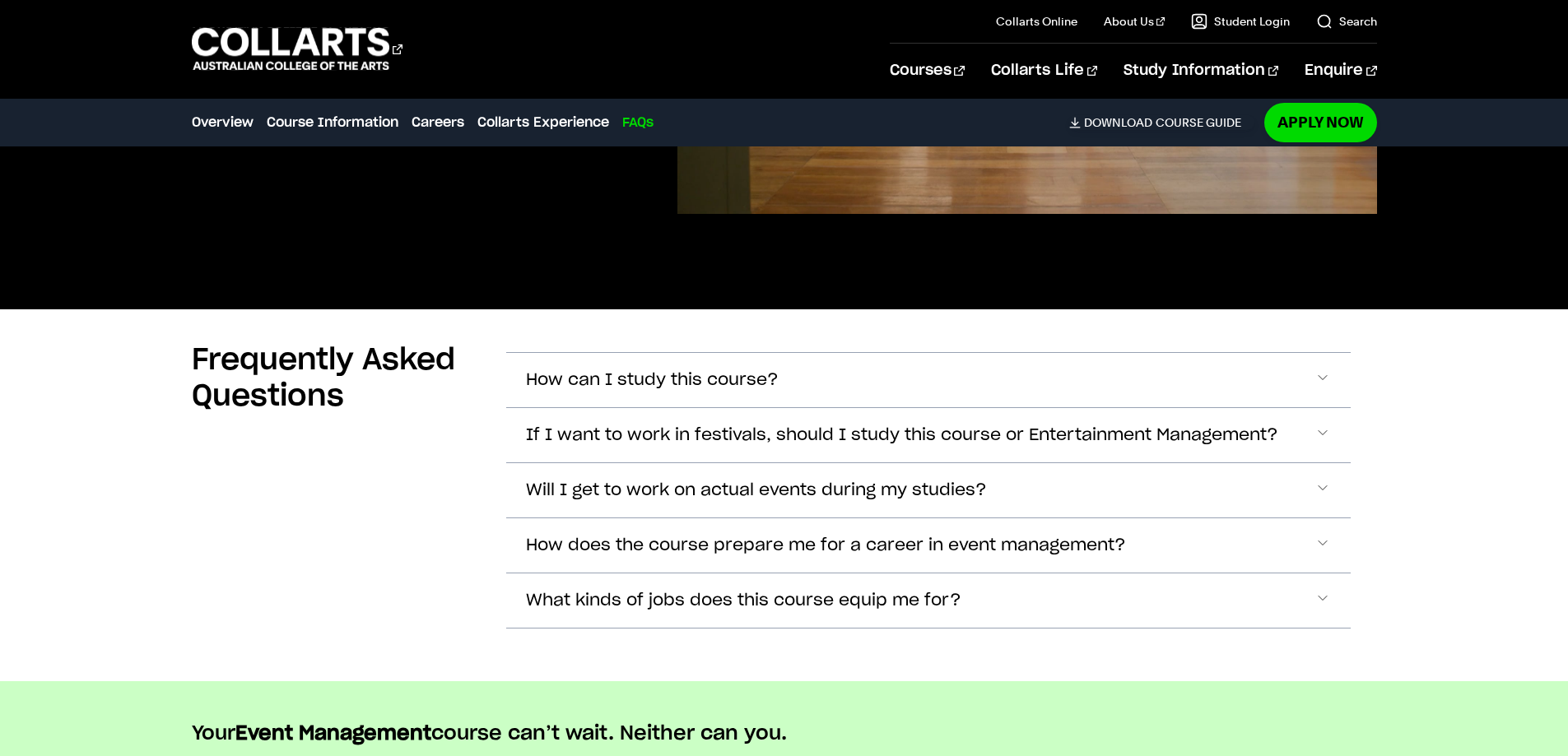 scroll, scrollTop: 5869, scrollLeft: 0, axis: vertical 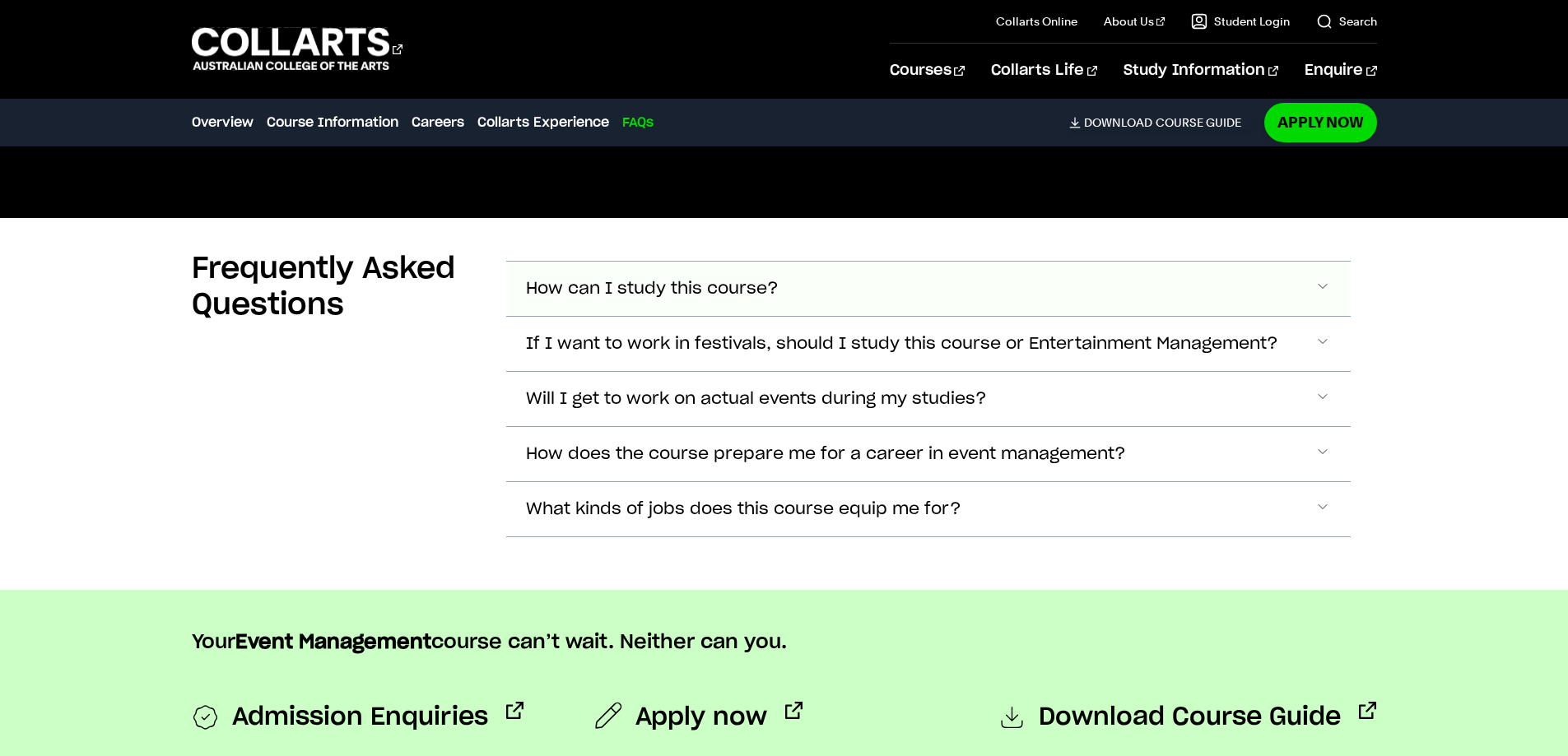 click on "How can I study this course?" at bounding box center [652, 289] 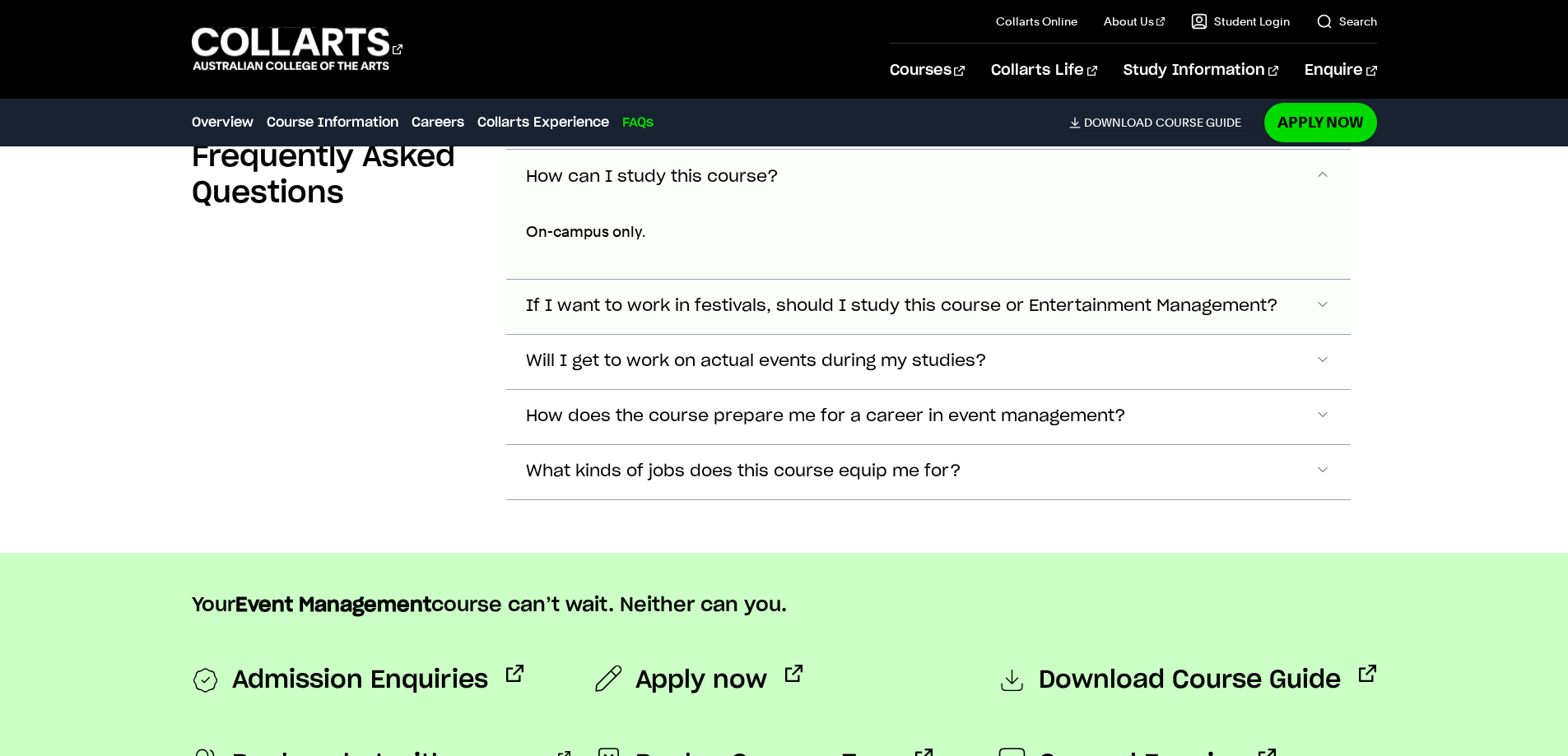 scroll, scrollTop: 5983, scrollLeft: 0, axis: vertical 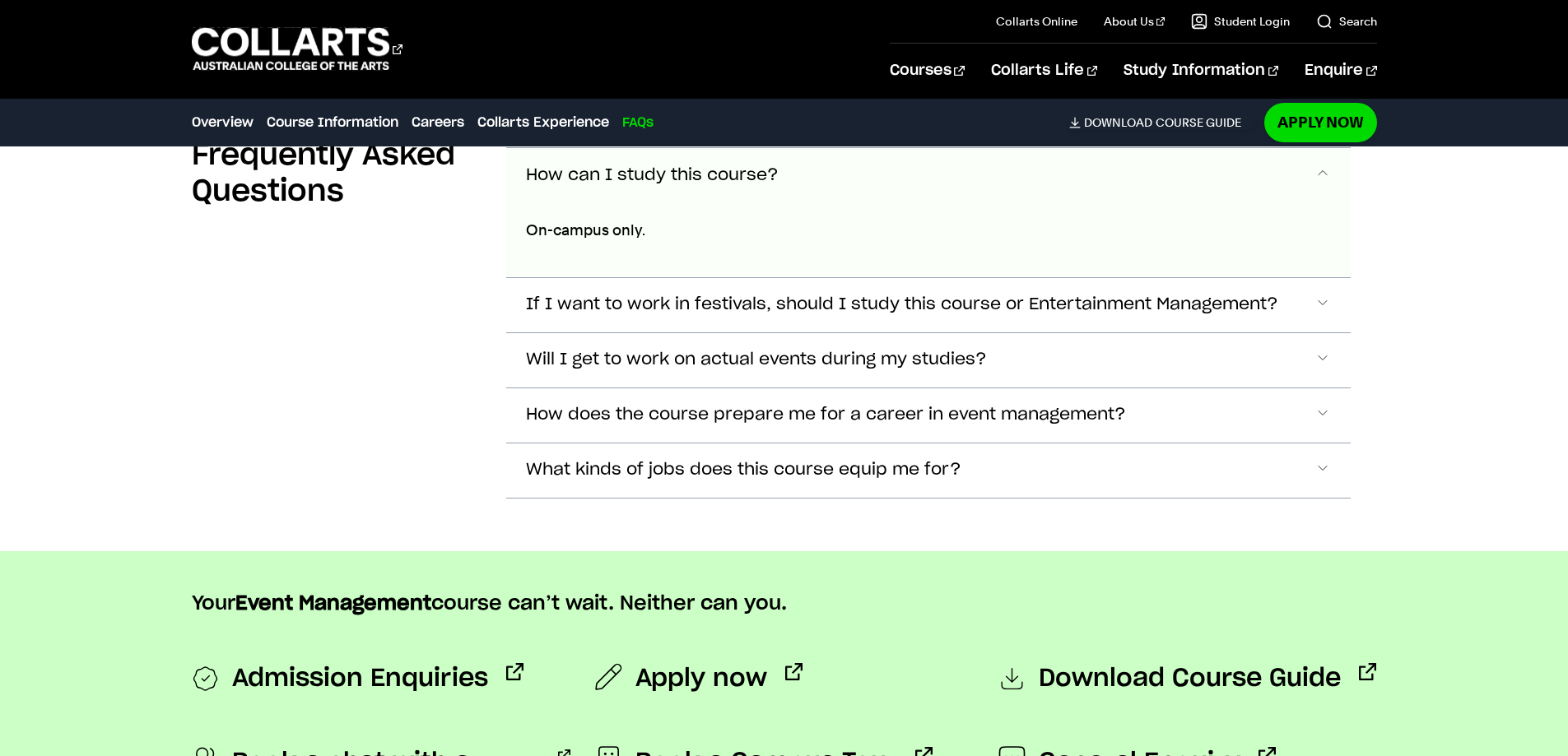 click on "How can I study this course?" at bounding box center [652, 175] 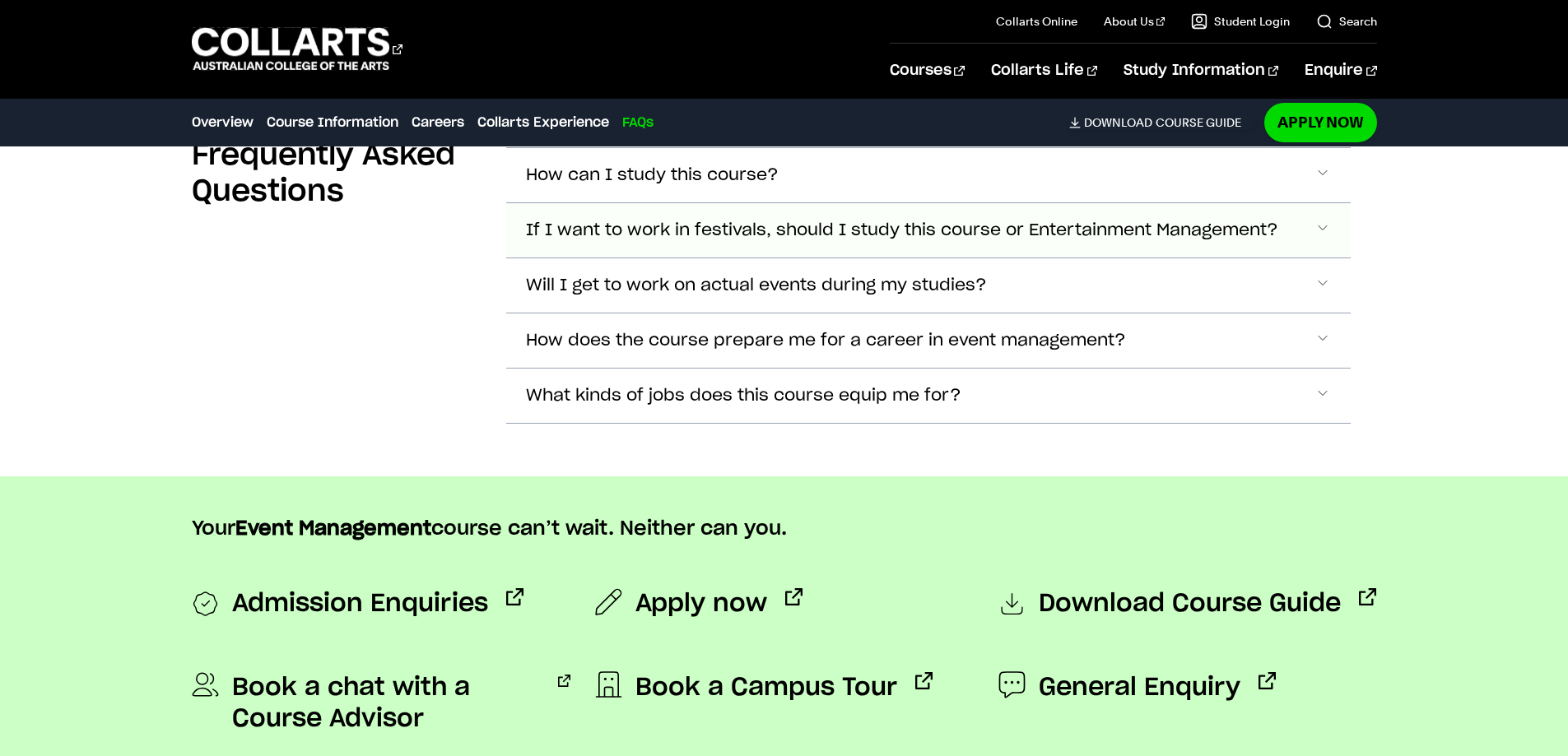 click on "If I want to work in festivals, should I study this course or Entertainment Management?" at bounding box center [652, 175] 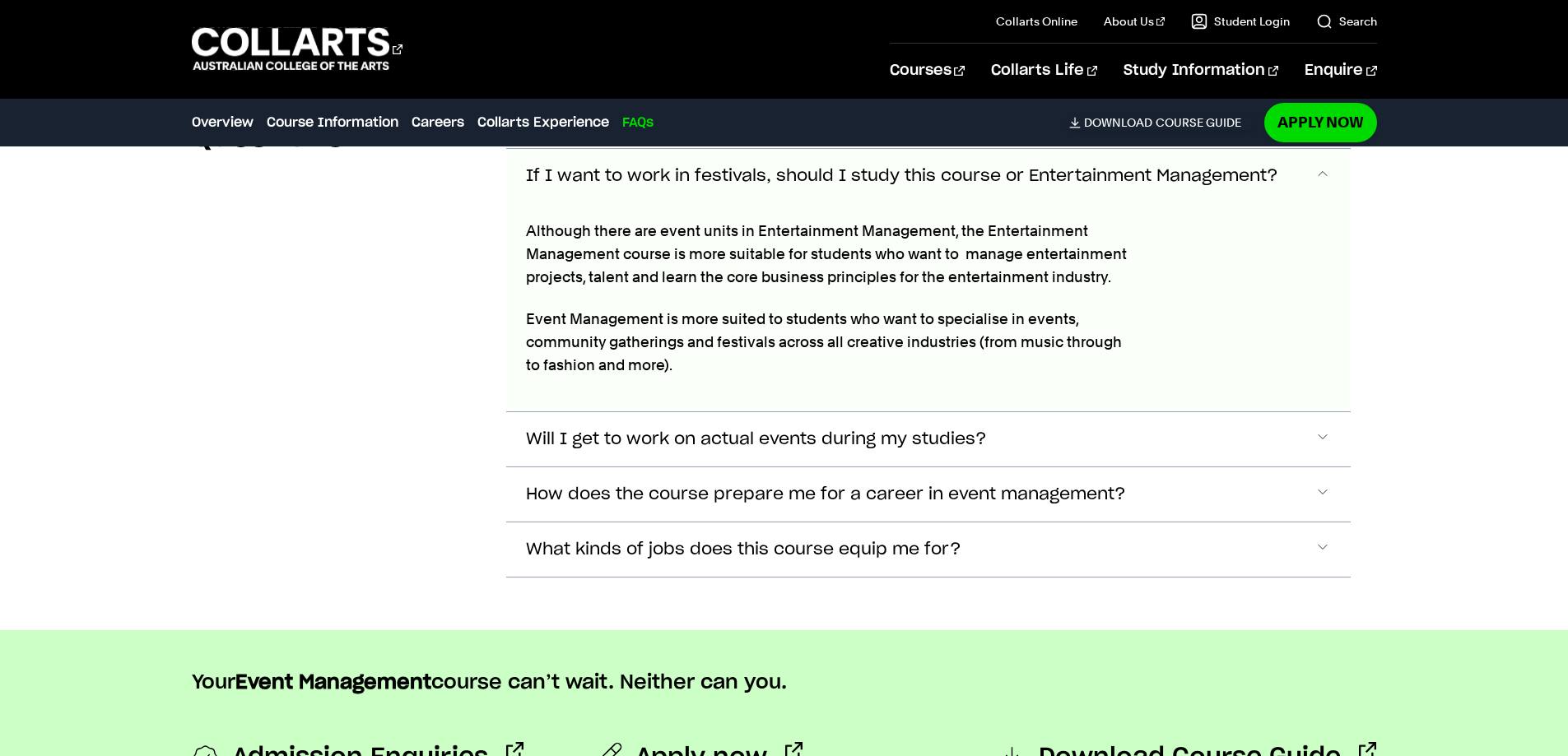 click on "FAQs" at bounding box center (638, 123) 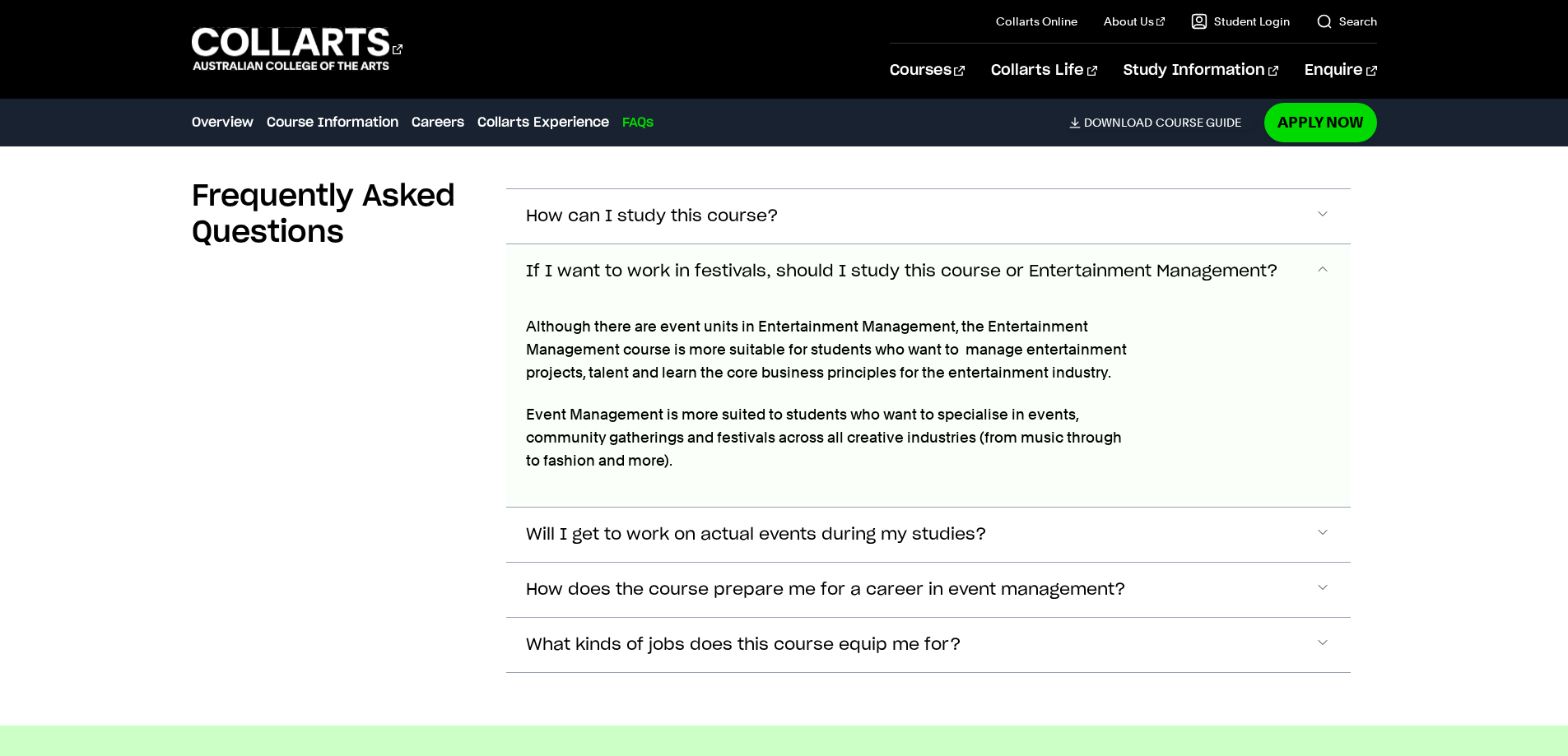 scroll, scrollTop: 5941, scrollLeft: 0, axis: vertical 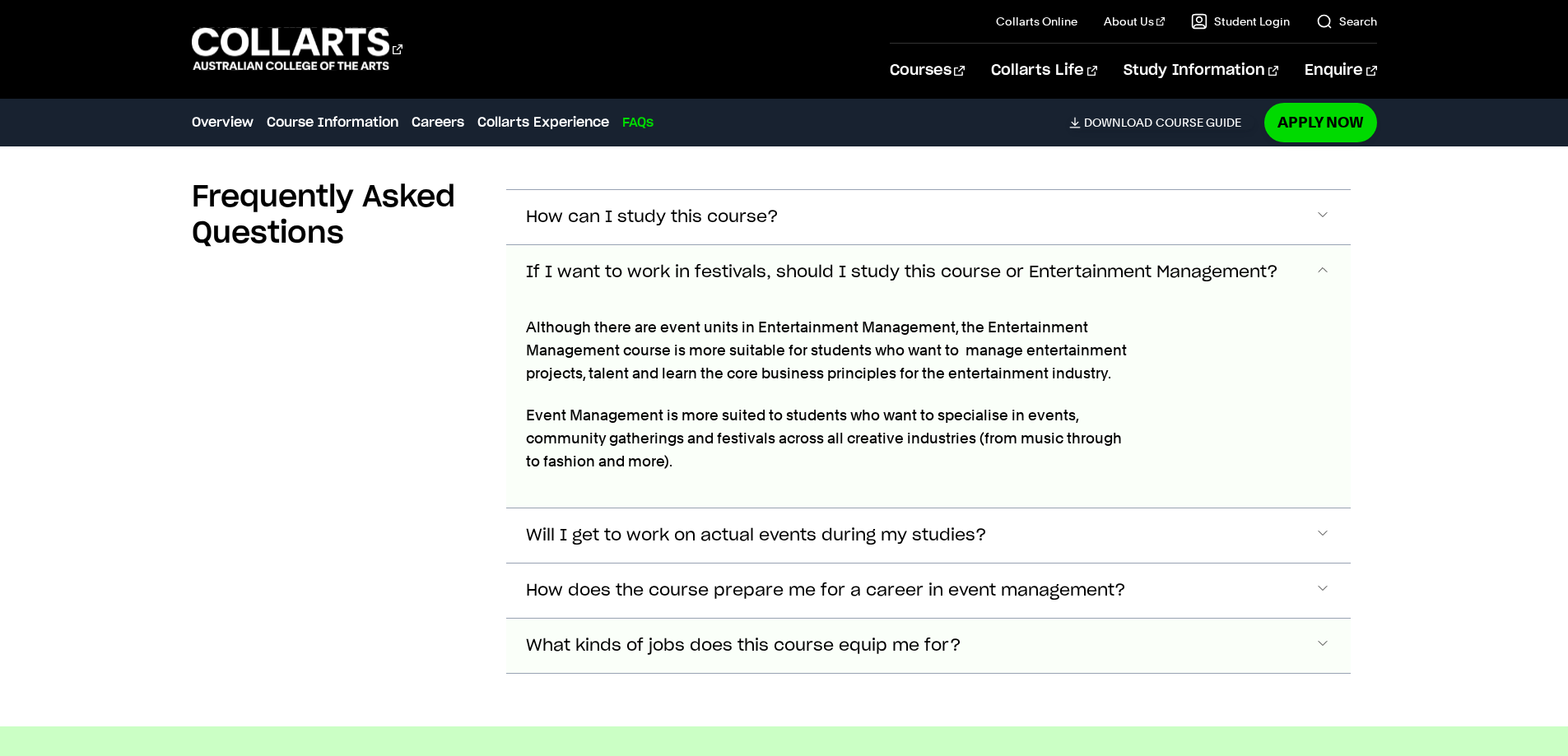 click on "What kinds of jobs does this course equip me for?" at bounding box center (652, 217) 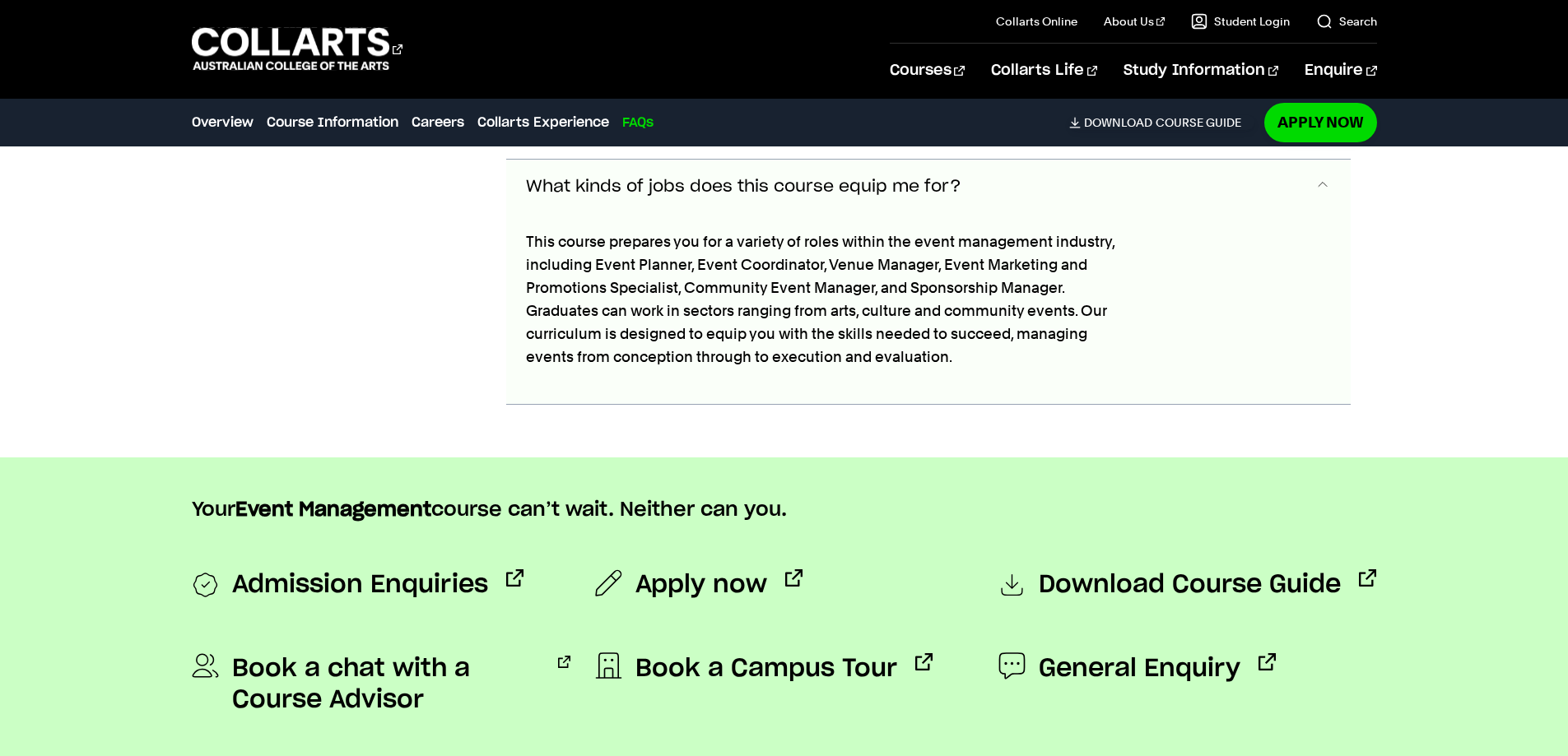 scroll, scrollTop: 6408, scrollLeft: 0, axis: vertical 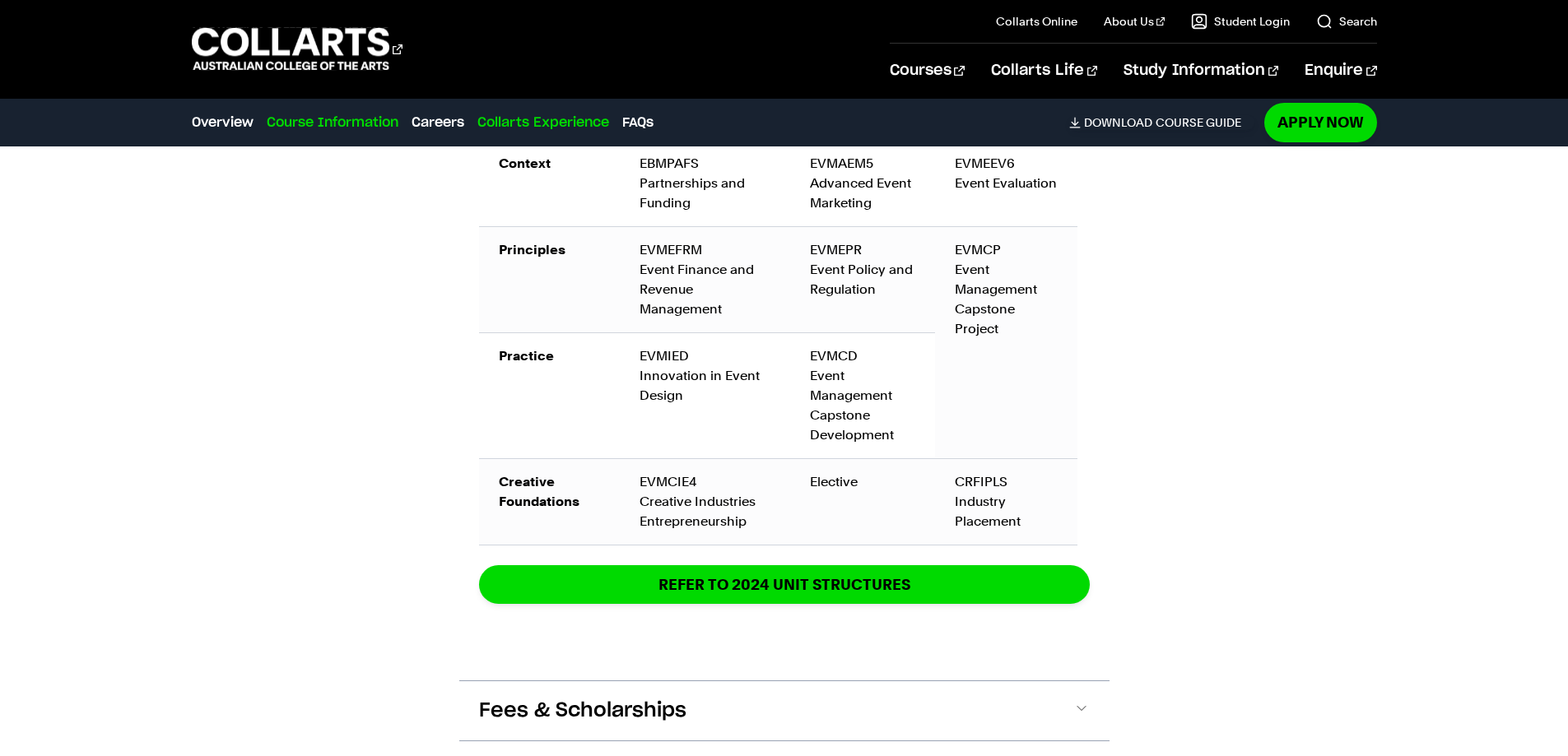 click on "Collarts Experience" at bounding box center [543, 123] 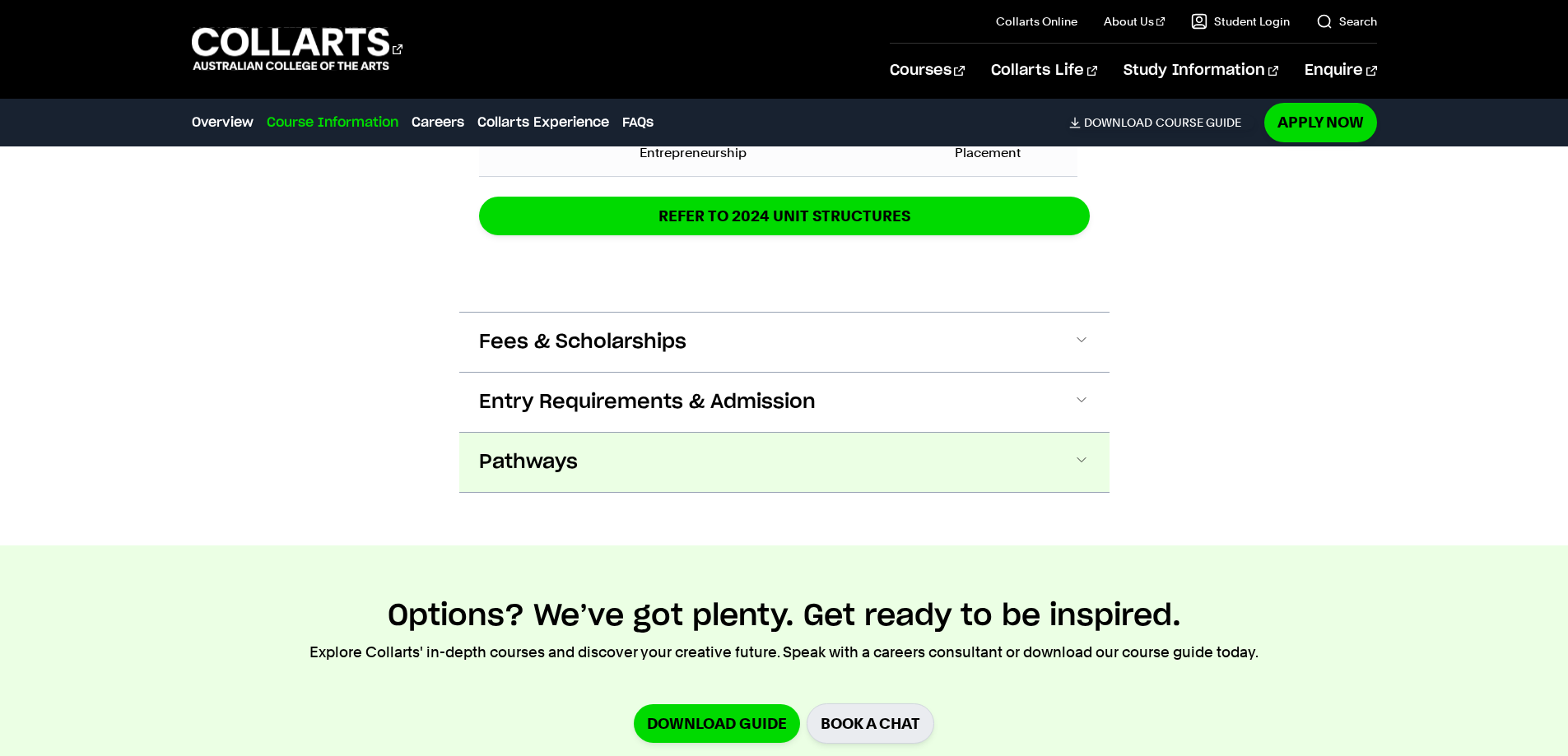 click on "Pathways" at bounding box center (784, 462) 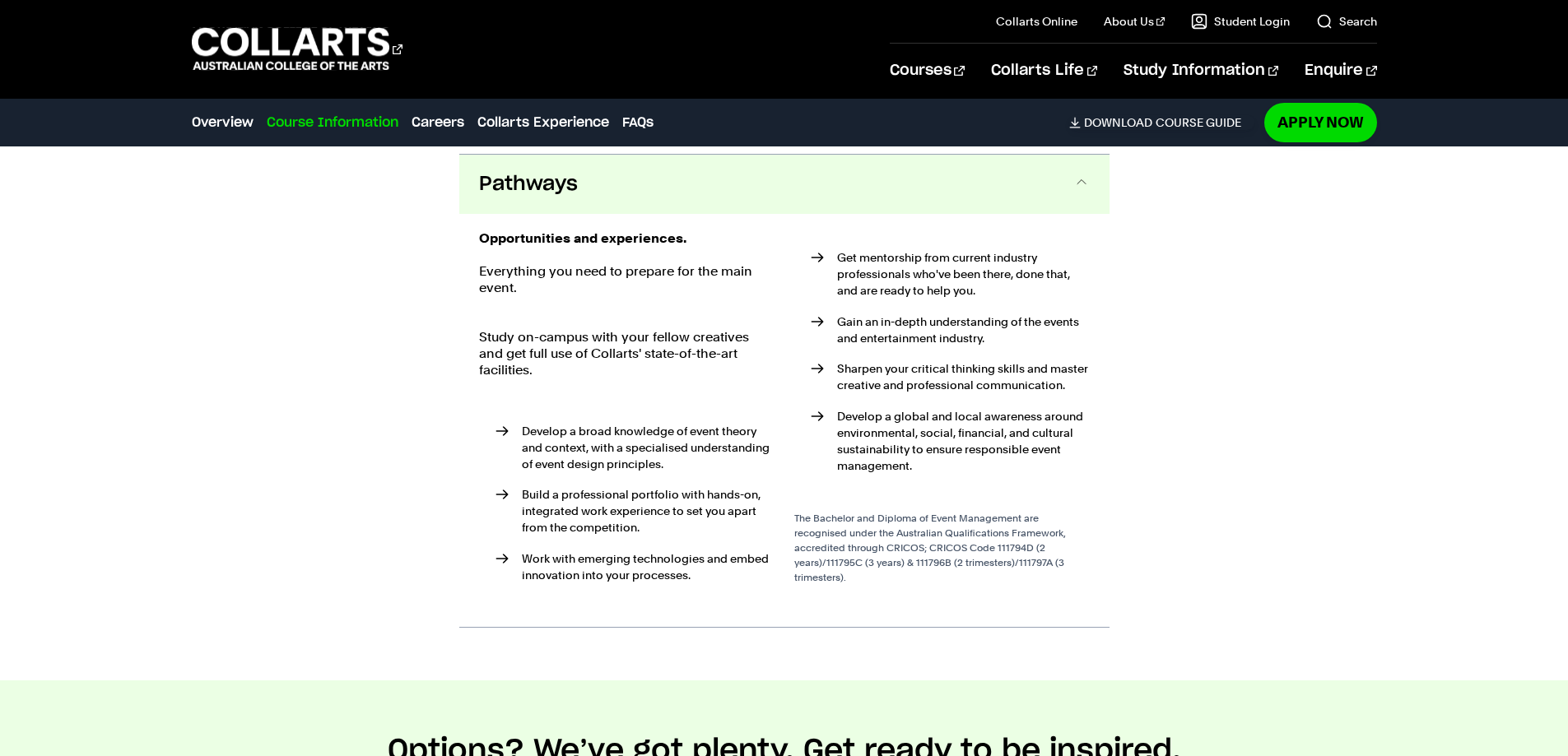 scroll, scrollTop: 3275, scrollLeft: 0, axis: vertical 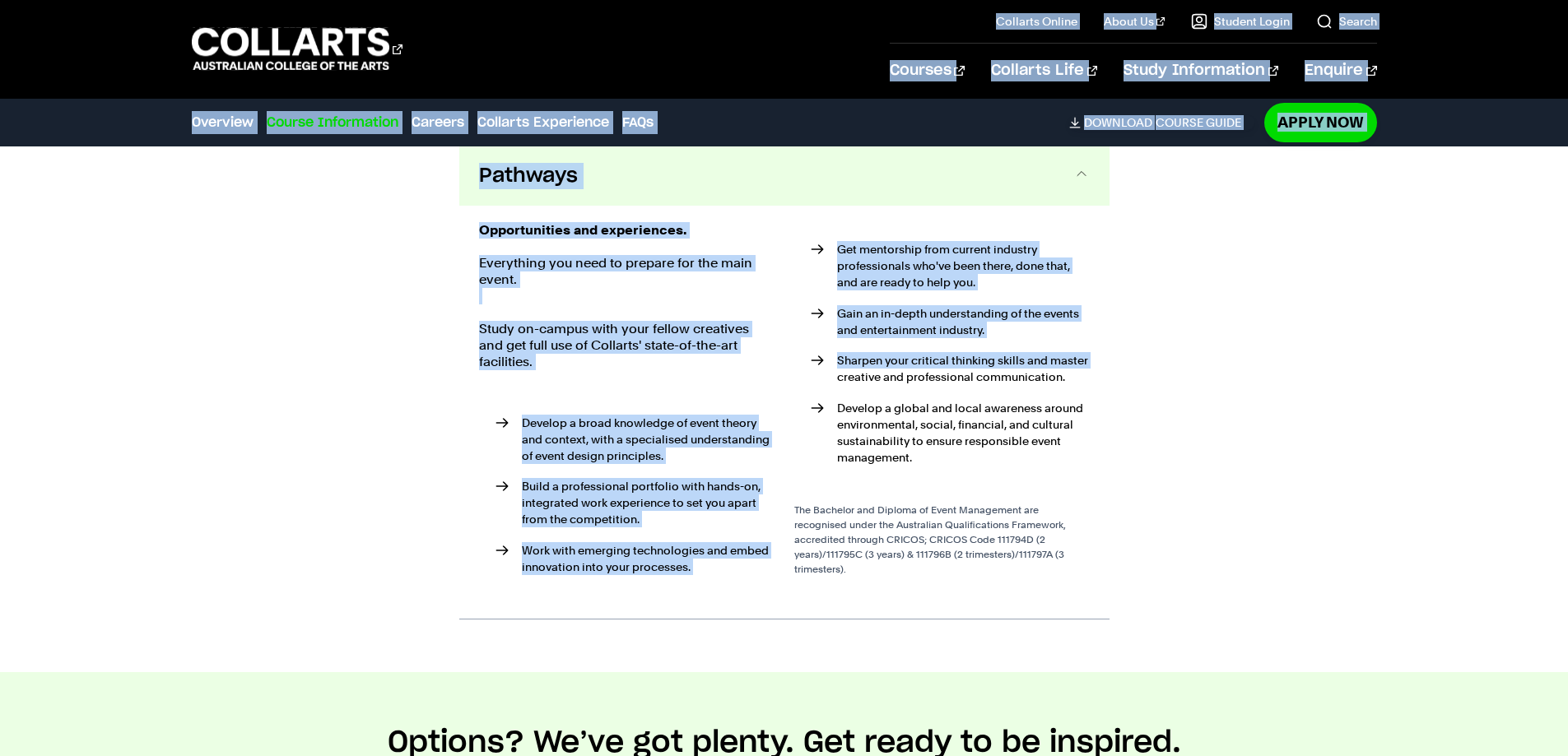 drag, startPoint x: 737, startPoint y: 196, endPoint x: 841, endPoint y: 425, distance: 251.50944 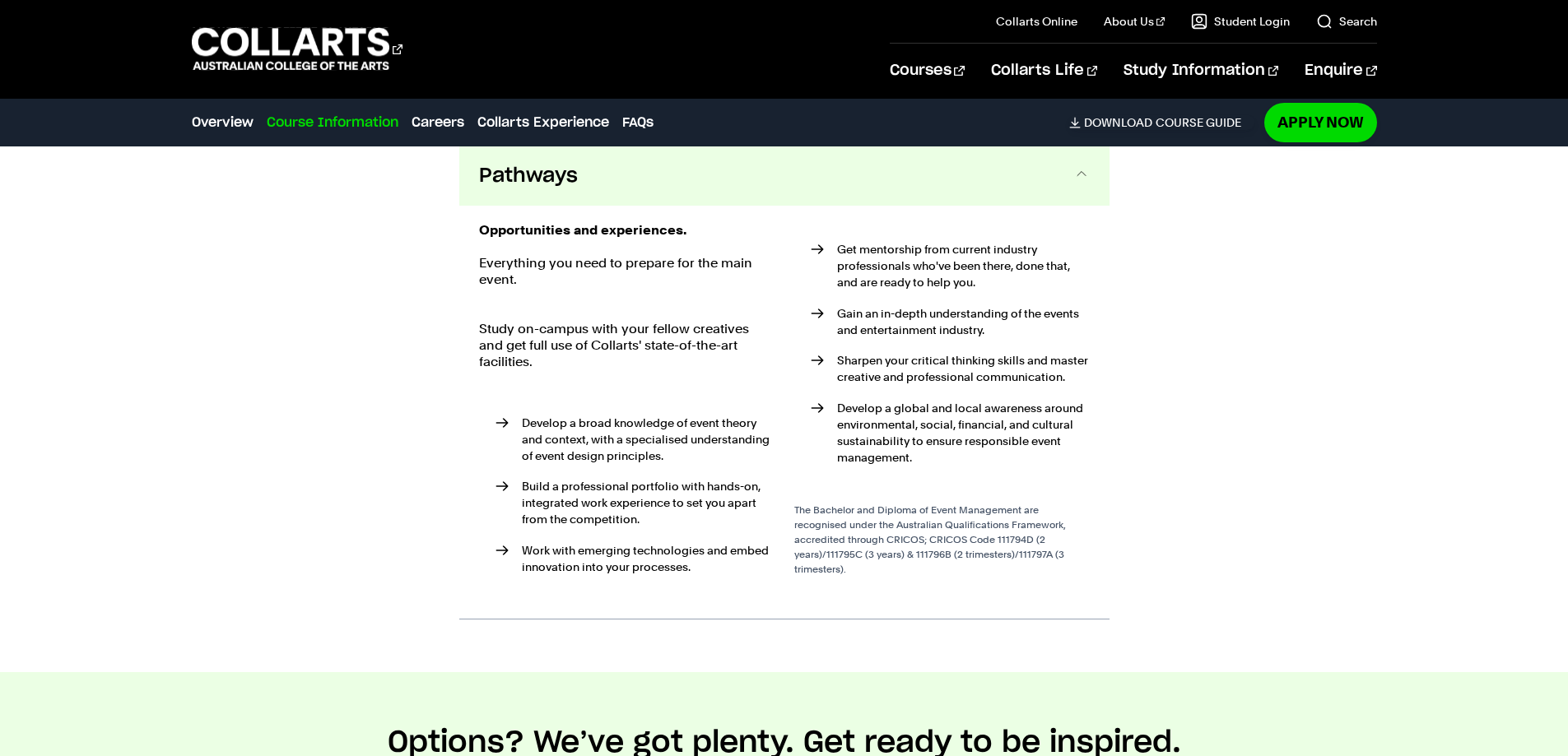 click on "Course Information
Course Structure
Bachelor of Event Management
The Bachelor degree can be completed in six trimesters (2 years) of full-time study or part-time equivalent.
DETAILED UNIT DESCRIPTOR
First Year
Trimester 1
Trimester 2
Trimester 3
Context
EVMCEES Contemporary Entertainment and Event Fundamentals
EVMAEE Audience Engagement and Experience
EVMPRM3 Project Management" at bounding box center [784, -373] 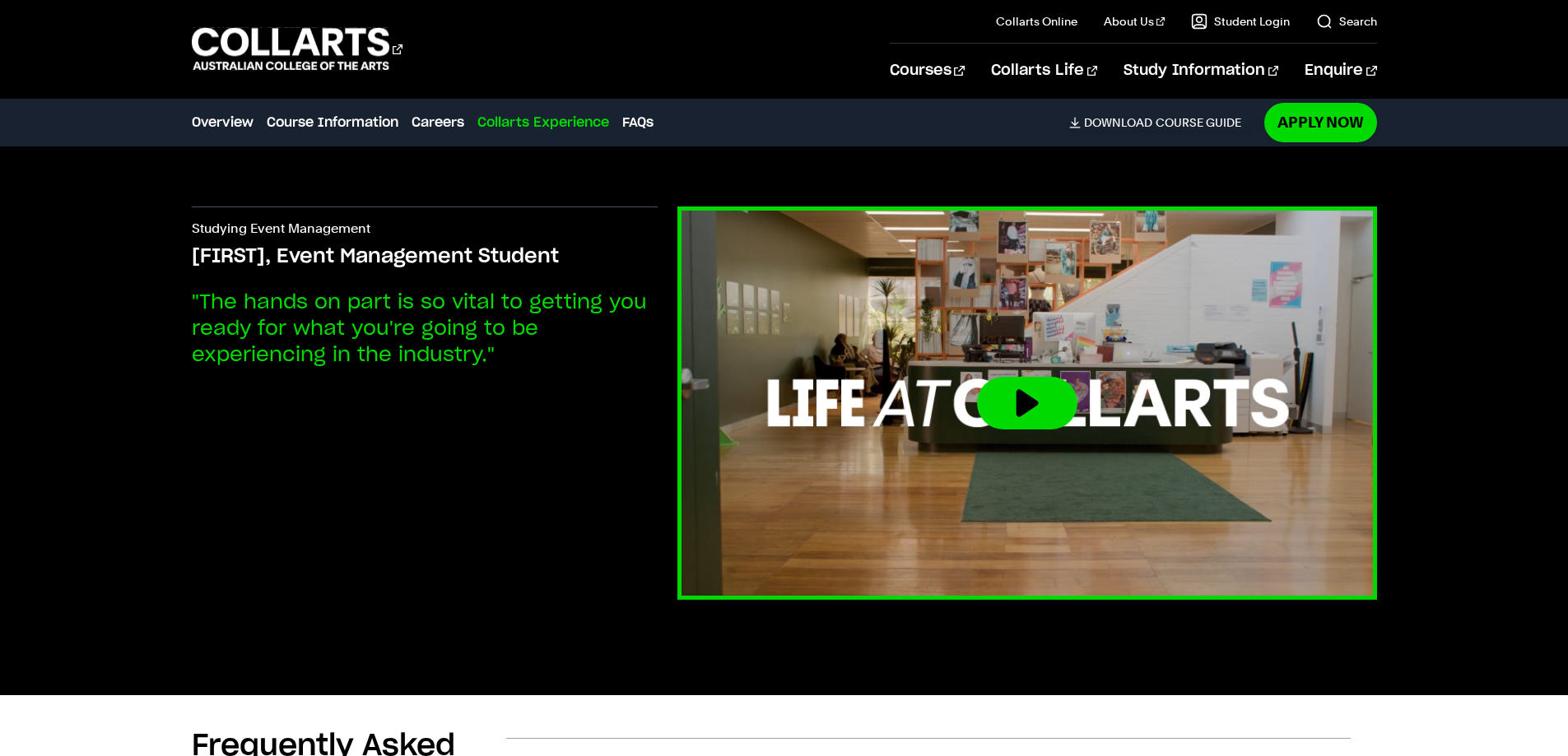 scroll, scrollTop: 5744, scrollLeft: 0, axis: vertical 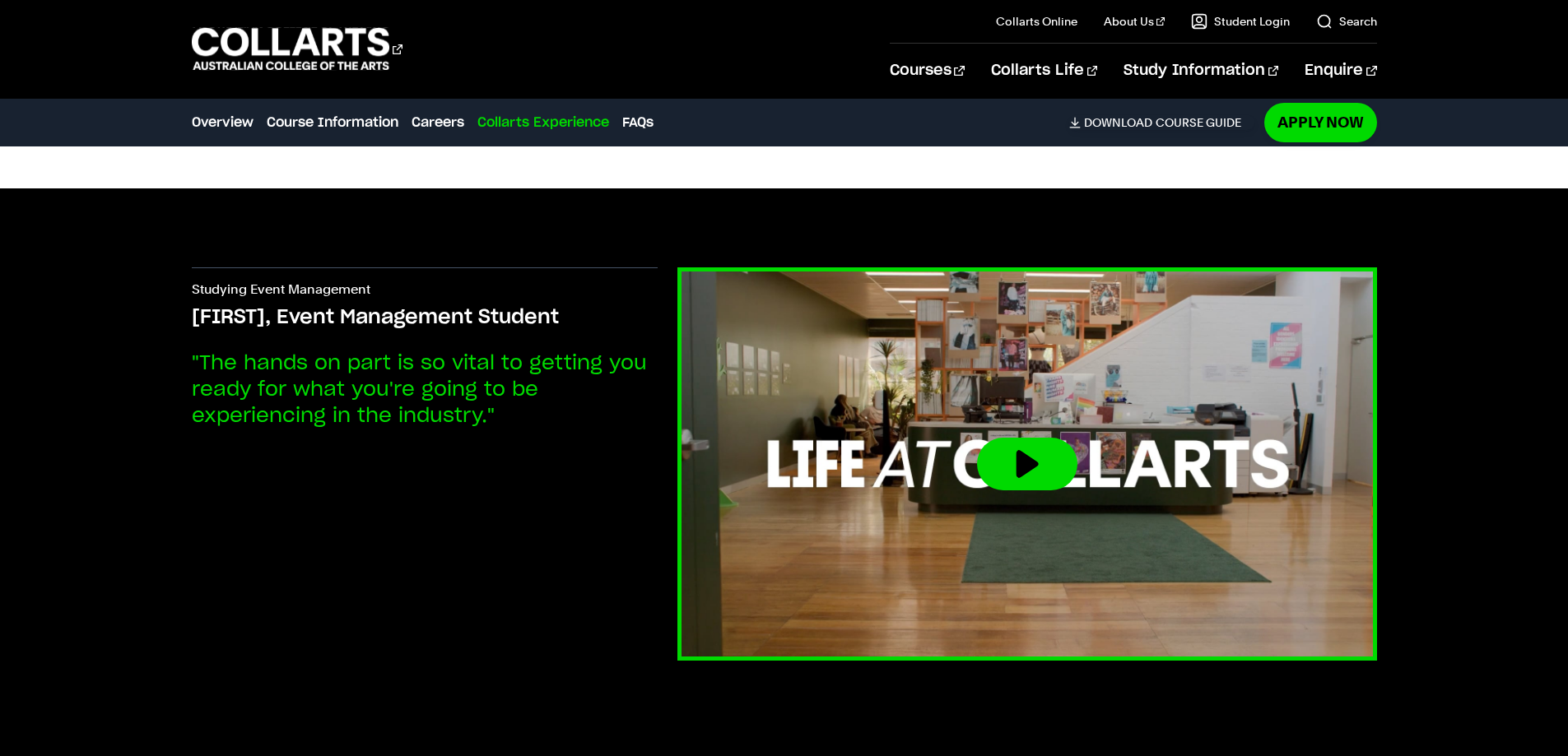 click at bounding box center (1026, 464) 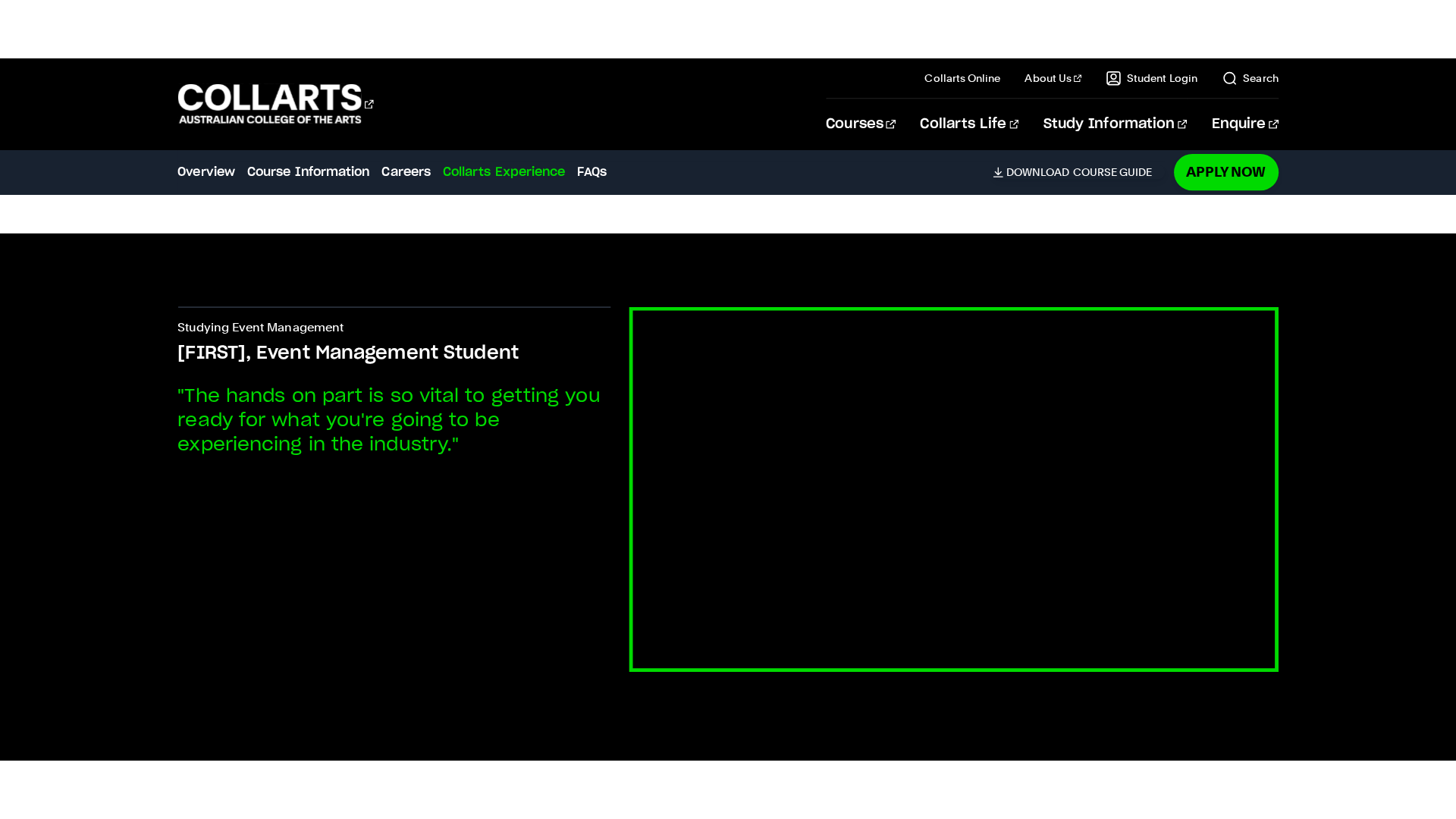 scroll, scrollTop: 5299, scrollLeft: 0, axis: vertical 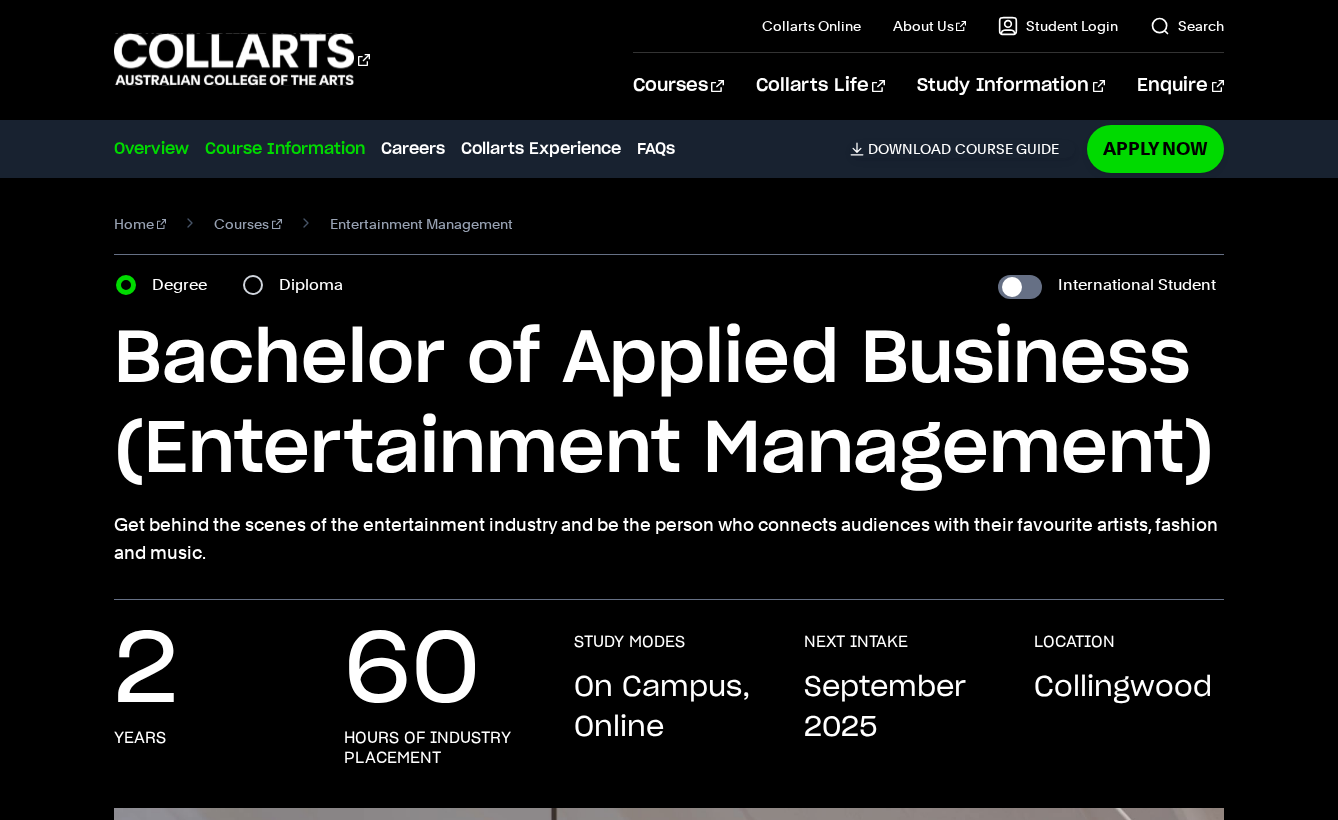 click on "Course Information" at bounding box center (285, 149) 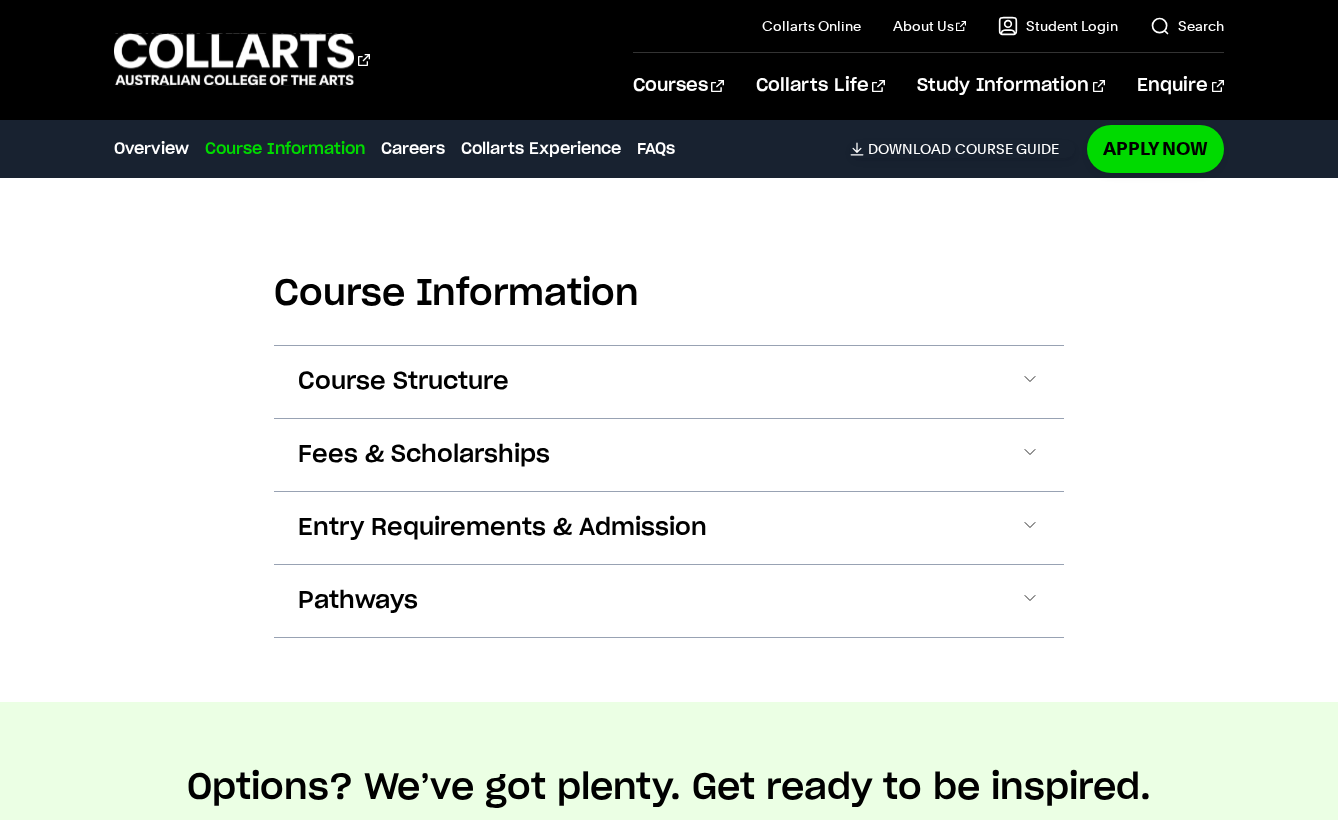 click on "Course Information
Course Structure
Bachelor of Applied Business (Entertainment Management)
The Bachelor degree can be completed in six trimesters (2 years) of full-time study or part-time equivalent.
detailed unit descriptor
First Year
Trimester 1
Trimester 2
Trimester 3
Contexts
EBMIEMS  Introduction to Entertainment Management  (Shared with Music Perf')
EMCON2
EMCON3
Principles" at bounding box center (669, 440) 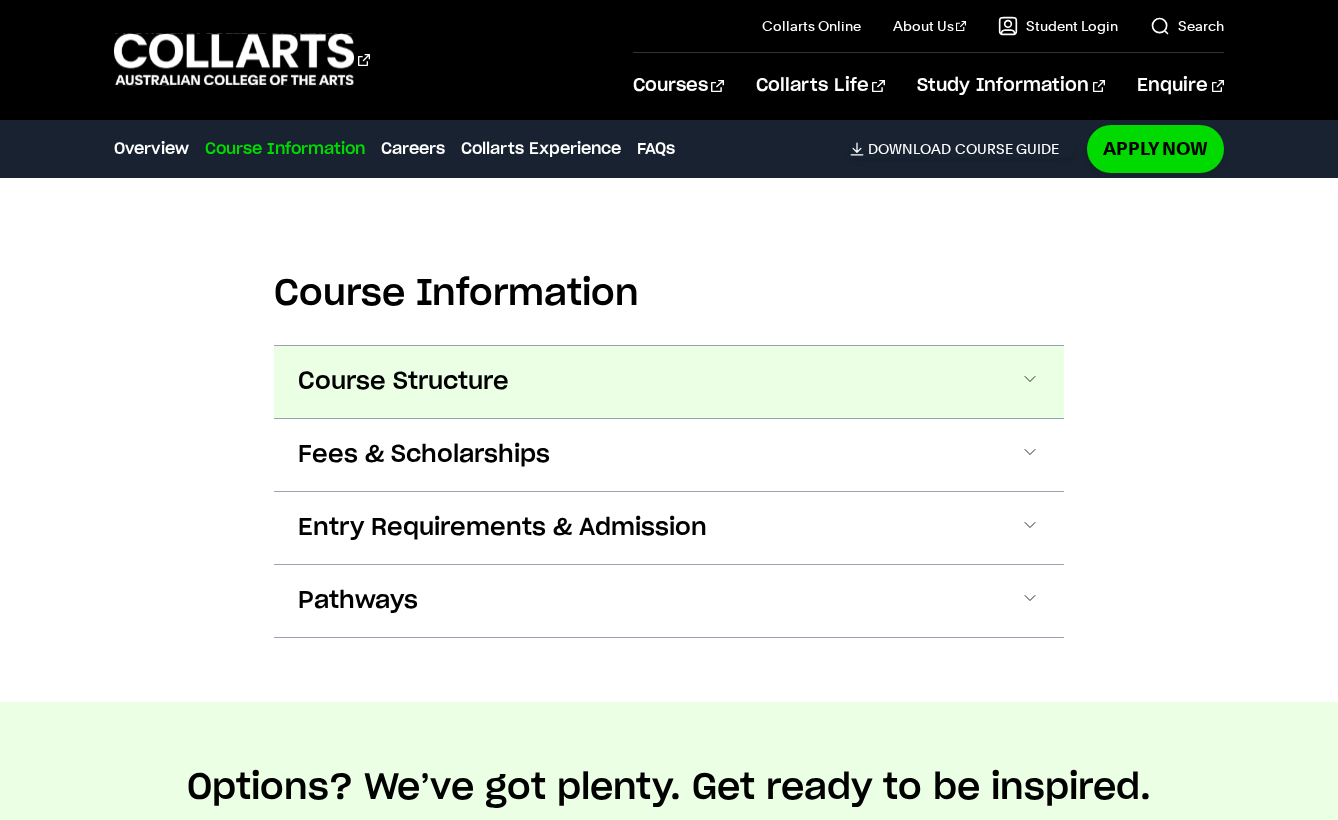 click on "Course Structure" at bounding box center [669, 382] 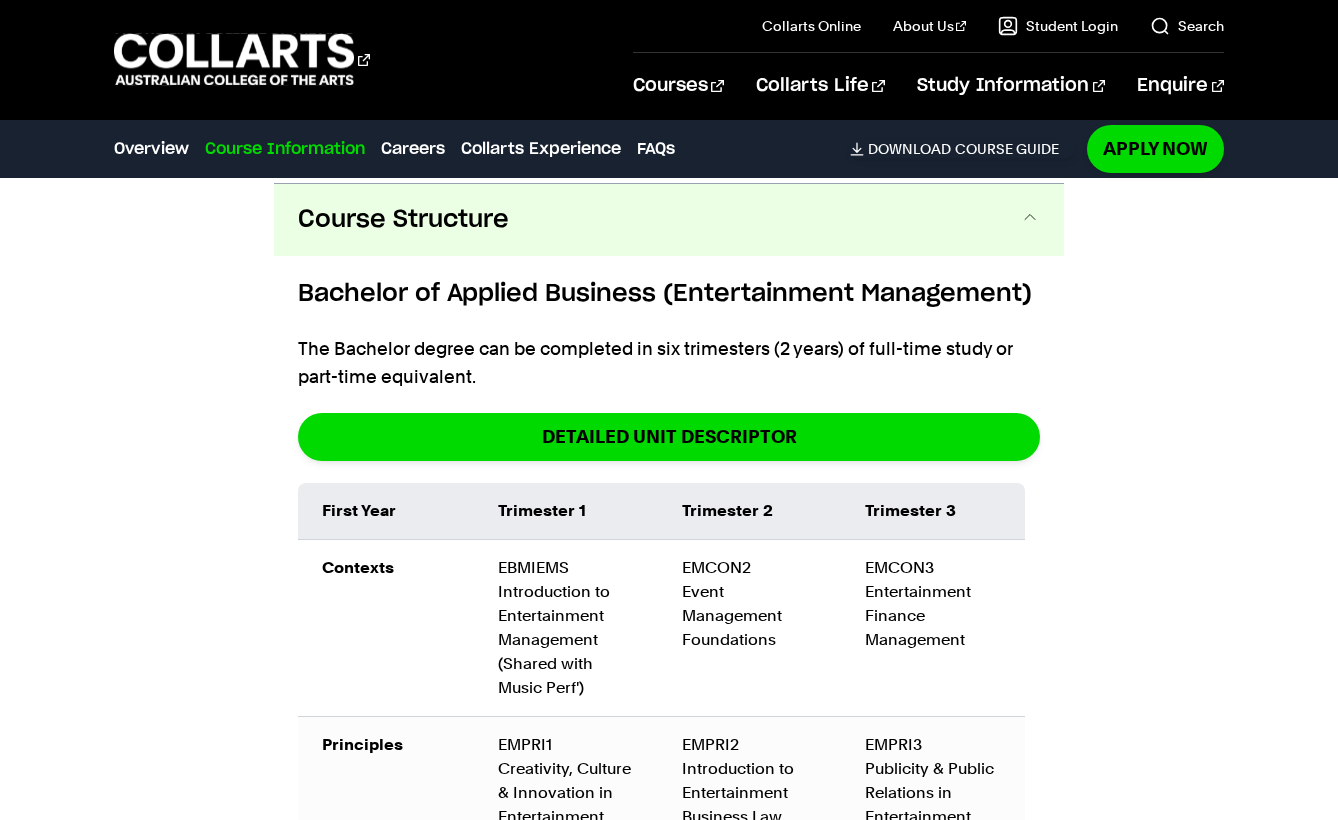 scroll, scrollTop: 3039, scrollLeft: 0, axis: vertical 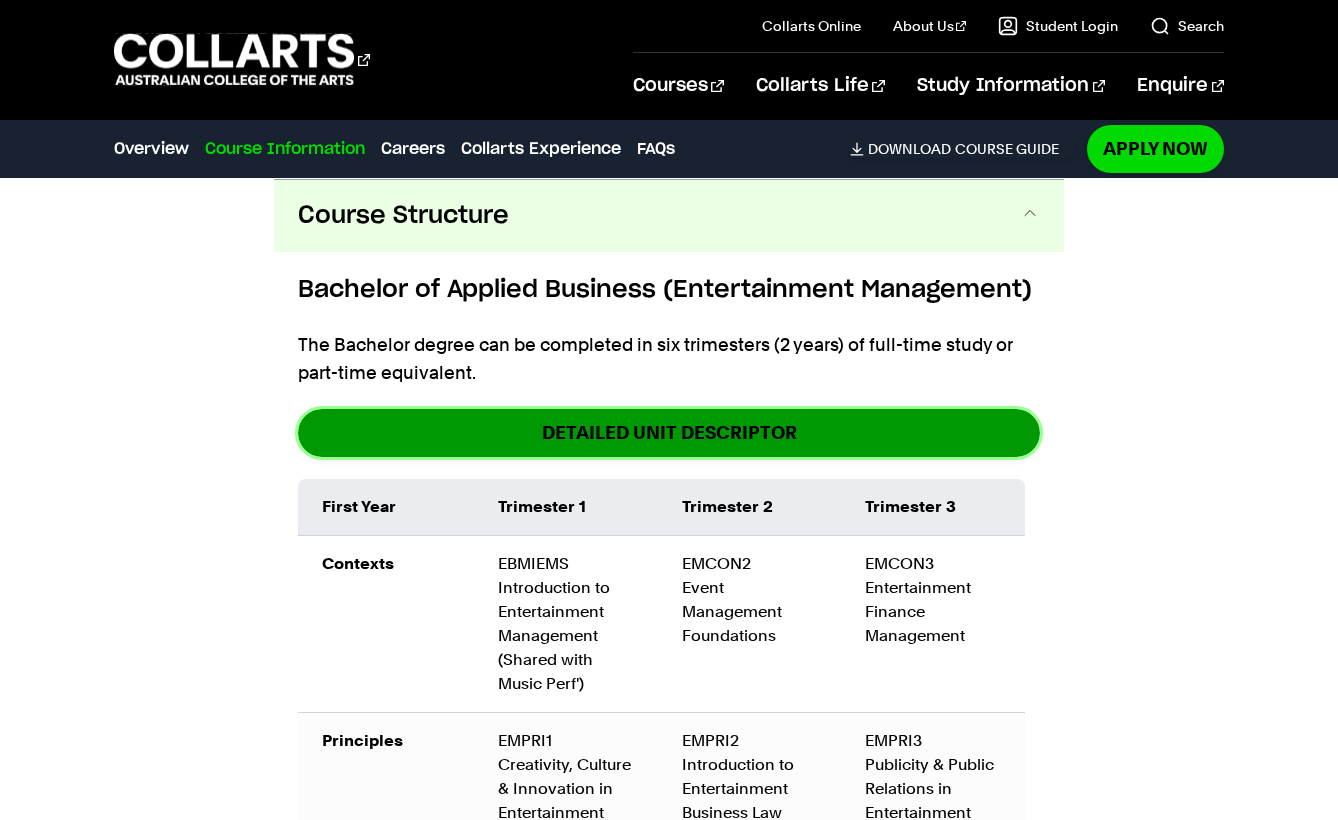 click on "detailed unit descriptor" at bounding box center [669, 432] 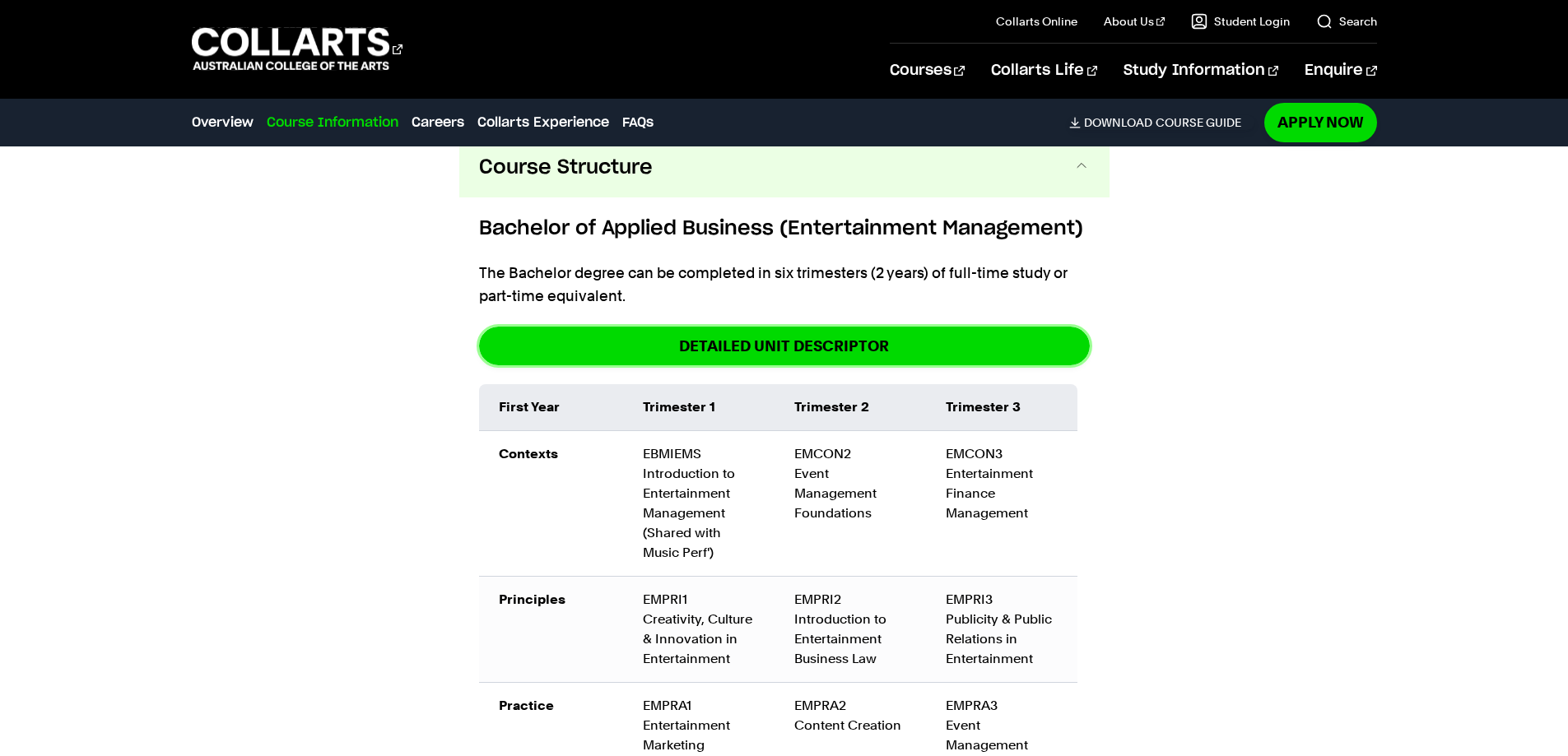scroll, scrollTop: 2300, scrollLeft: 0, axis: vertical 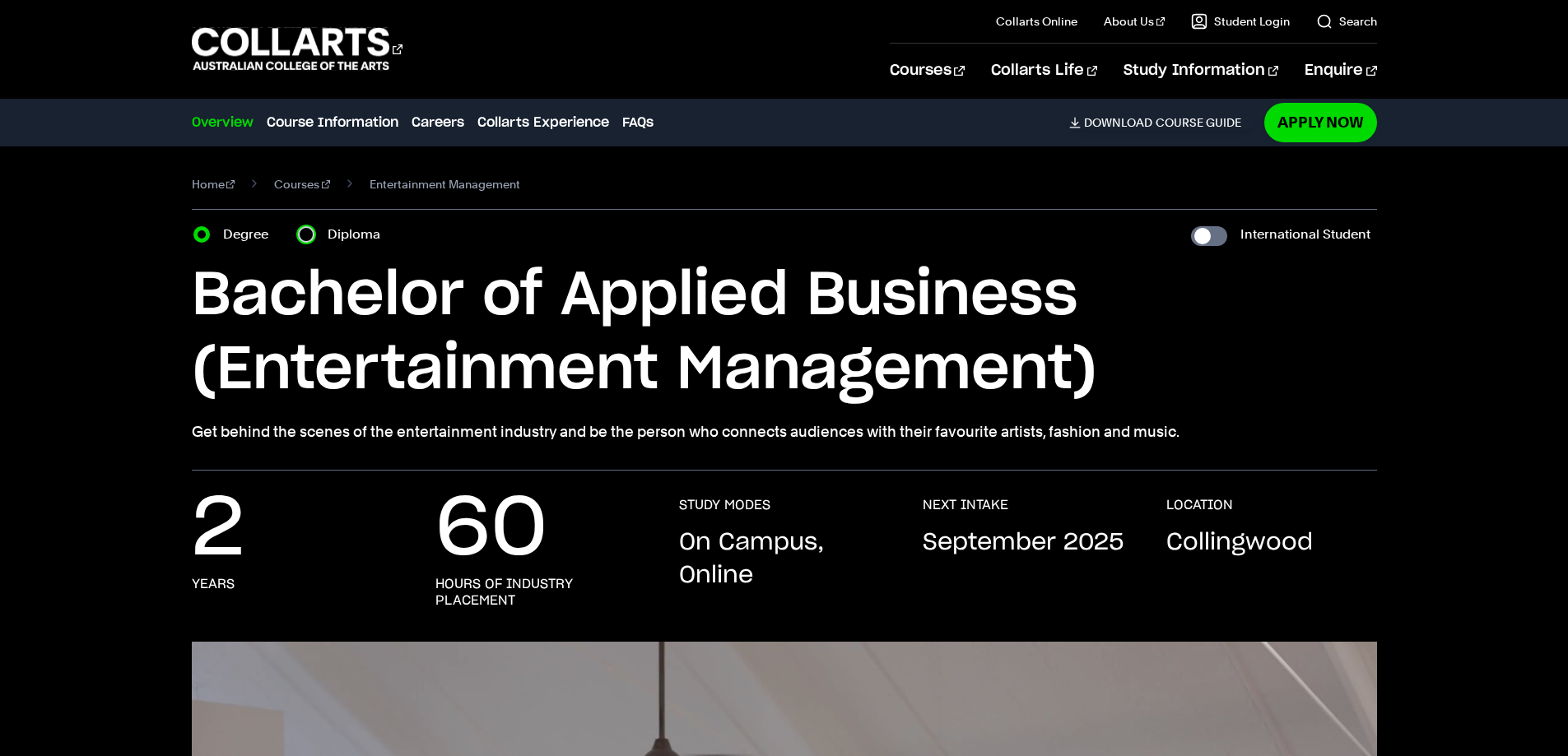 click on "Diploma" at bounding box center [306, 234] 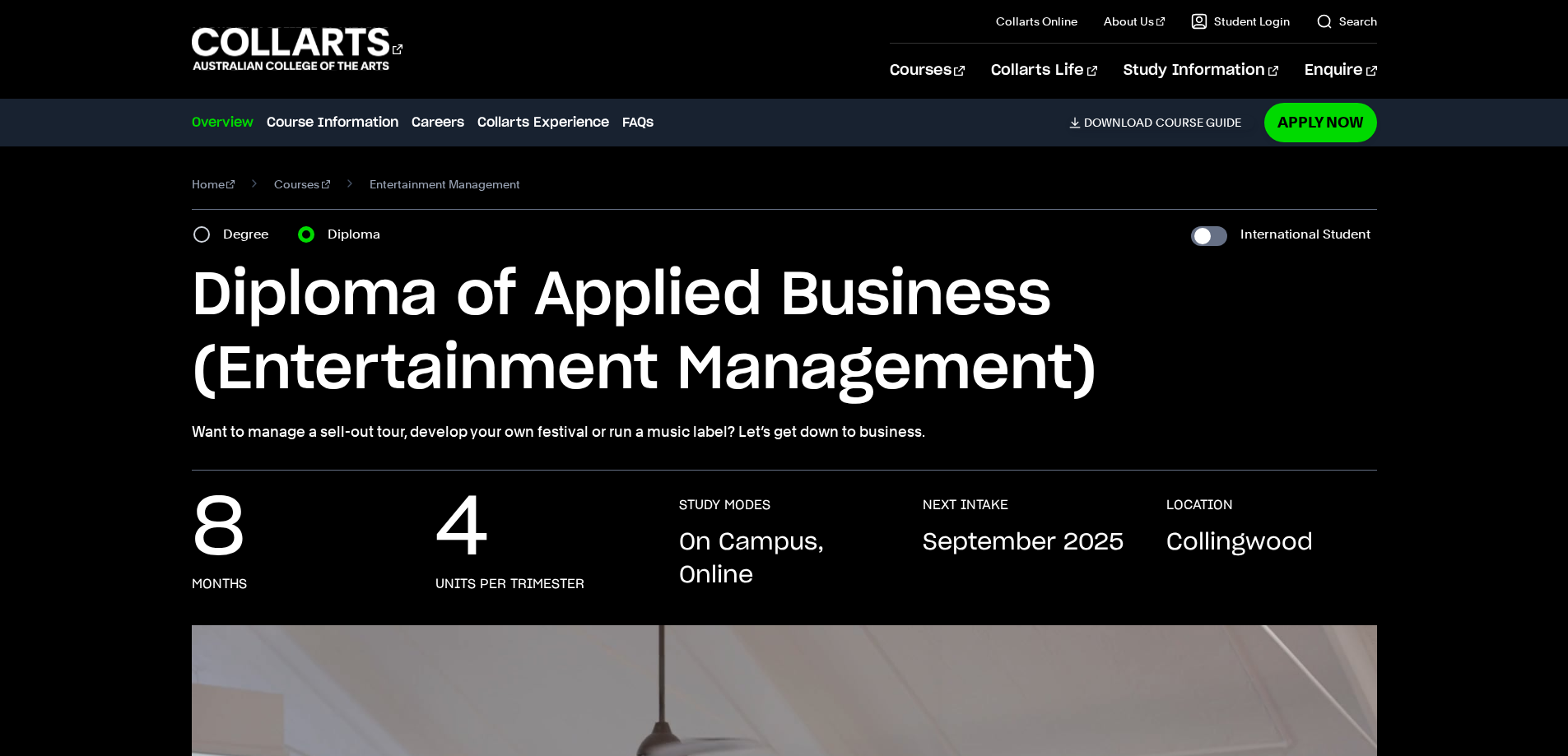 click on "Degree" at bounding box center [250, 234] 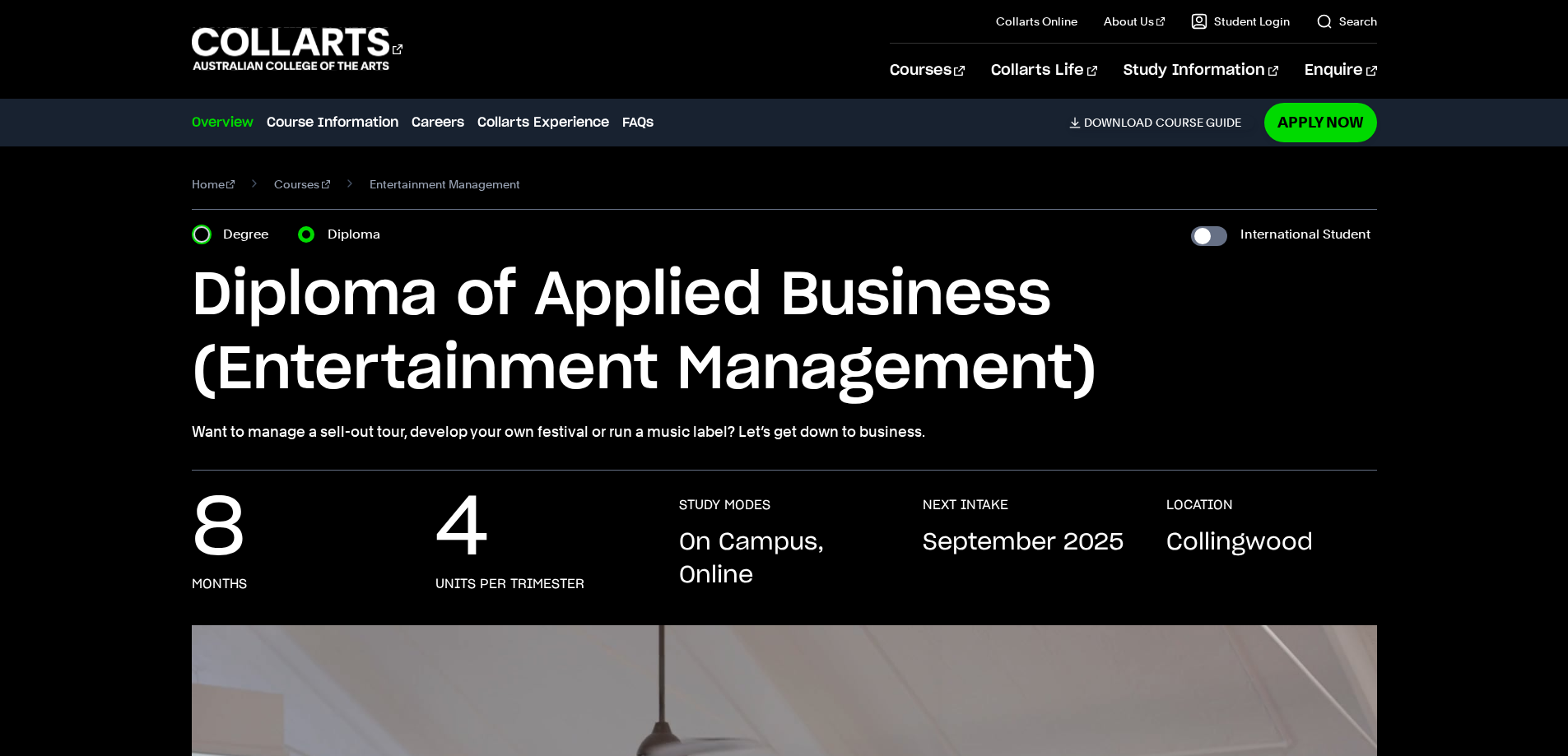 click on "Degree" at bounding box center (202, 234) 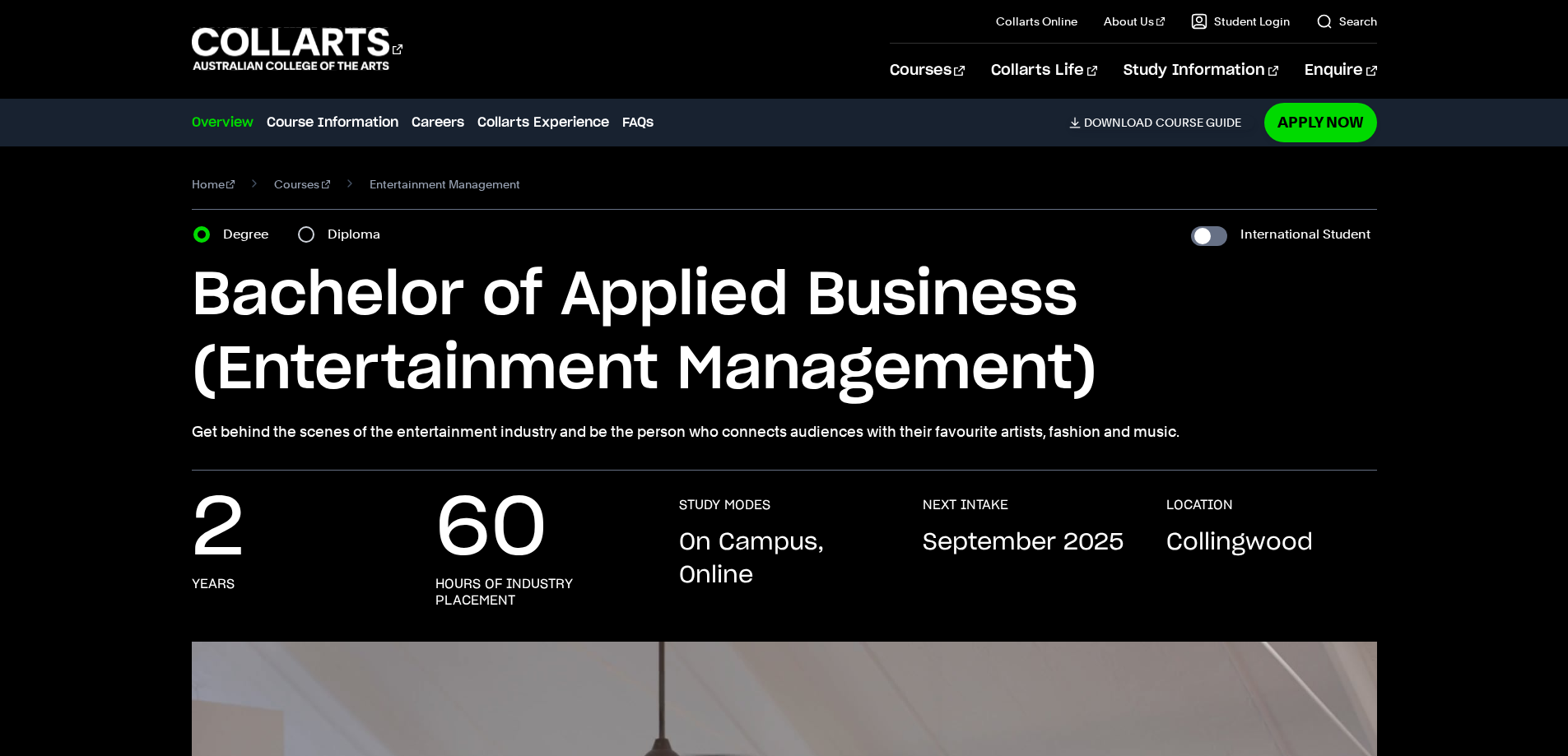 click on "Diploma" at bounding box center (344, 234) 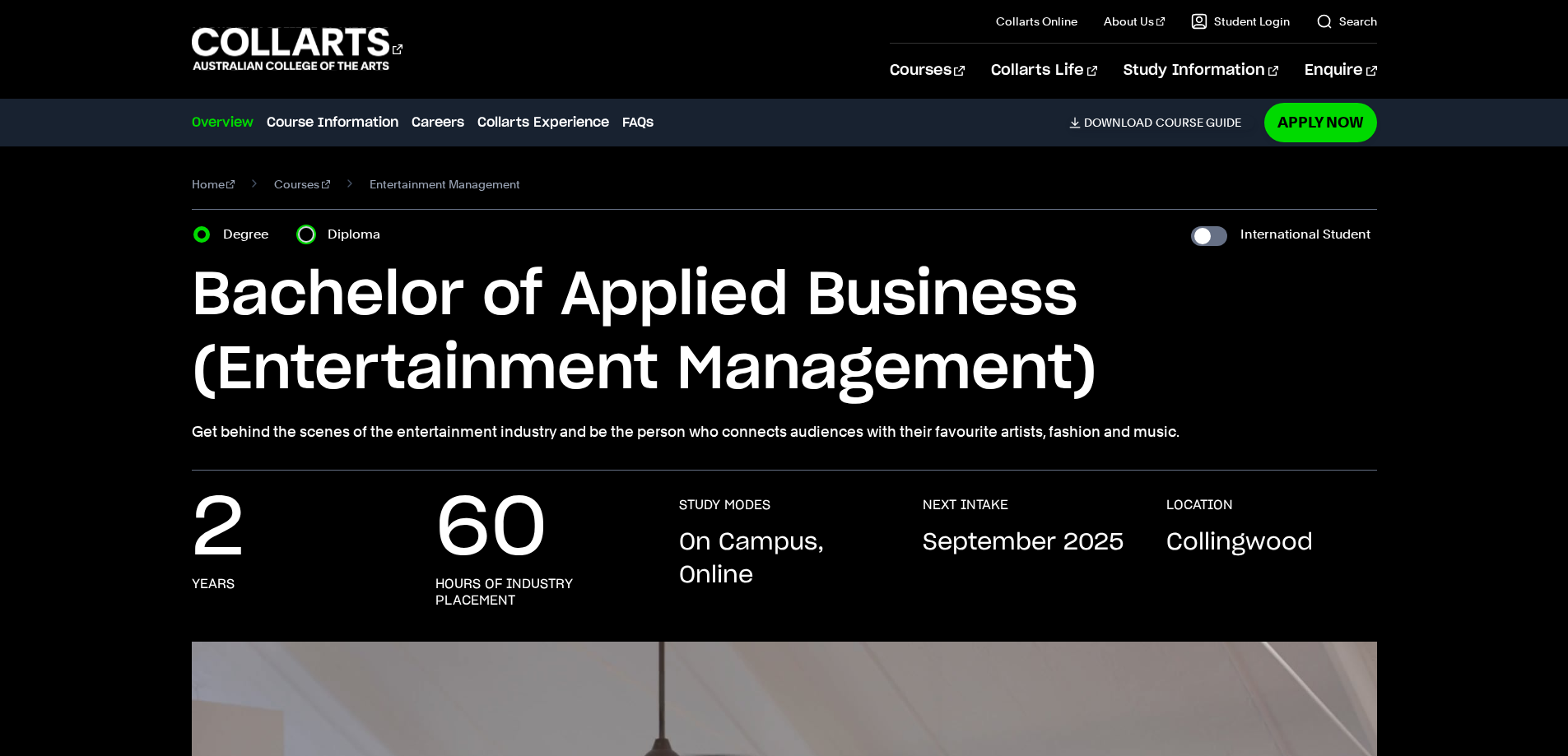 radio on "true" 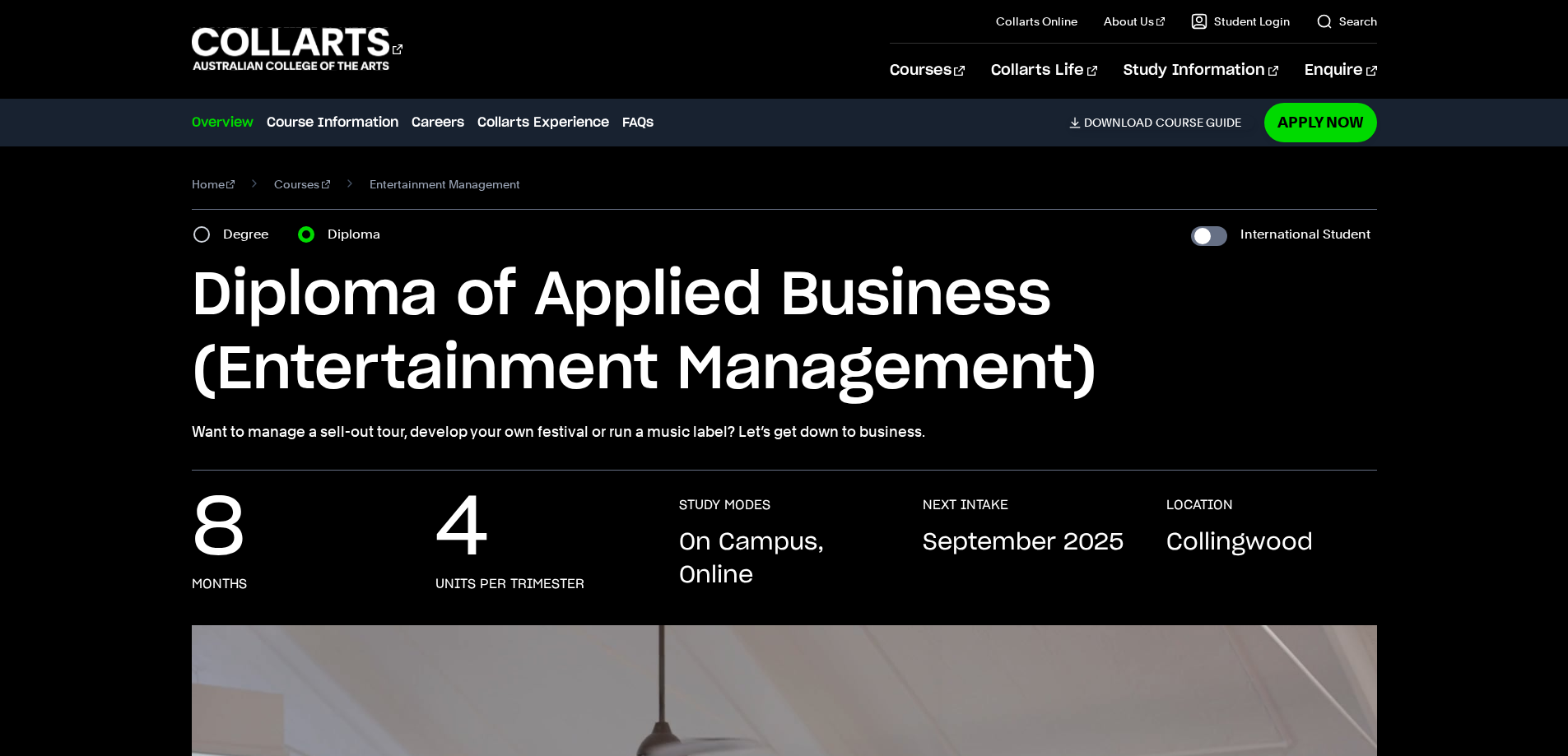 click on "Degree" at bounding box center [250, 234] 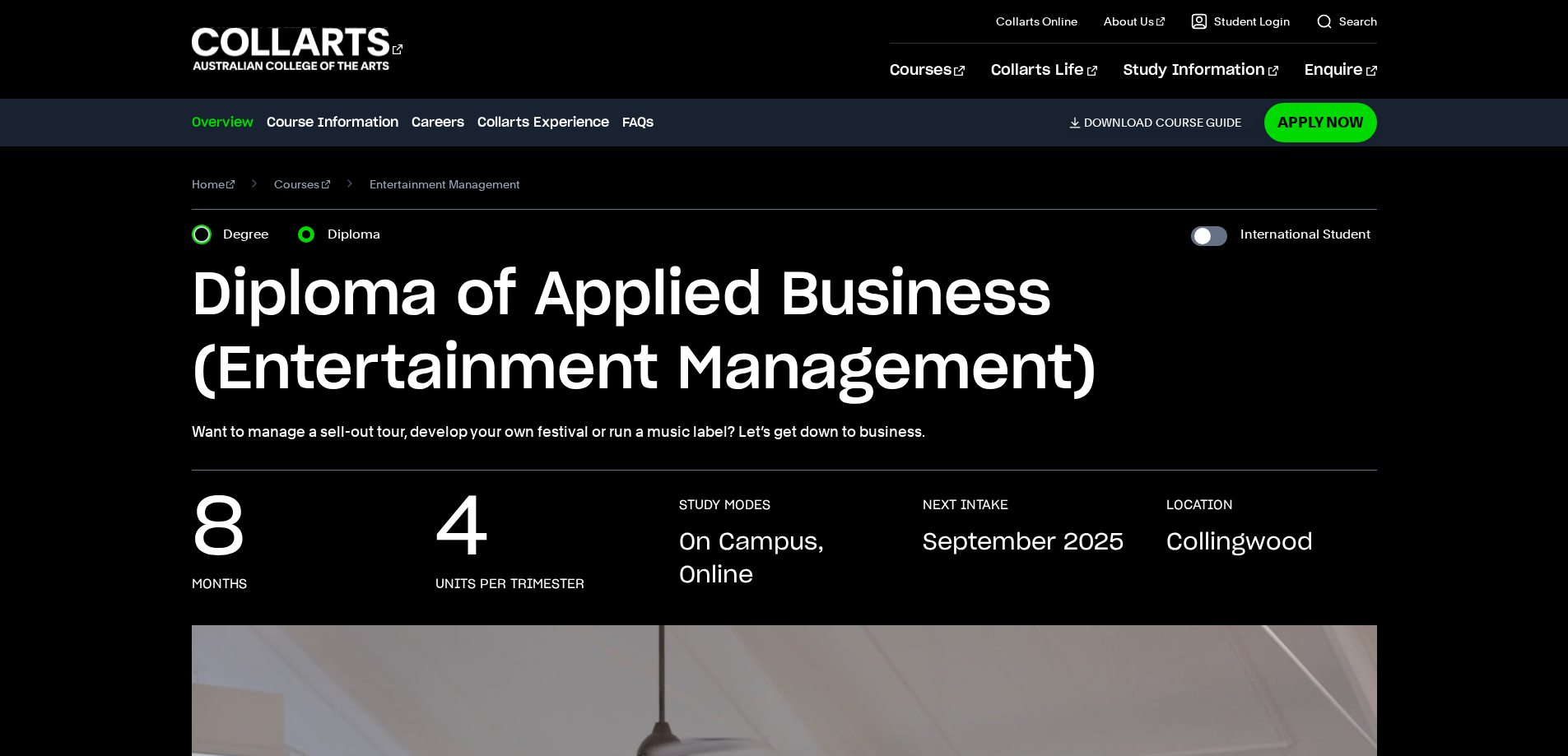 radio on "true" 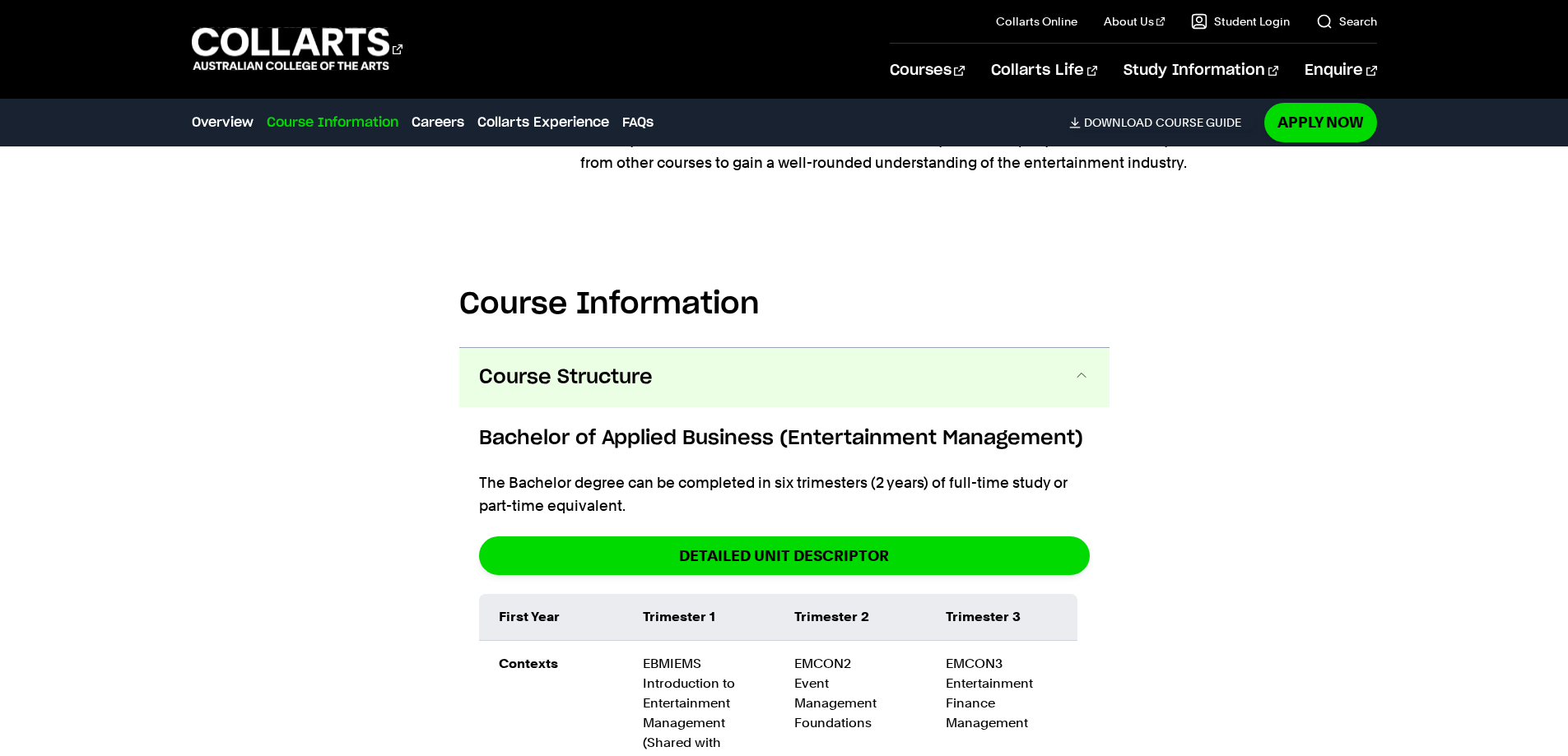 scroll, scrollTop: 2468, scrollLeft: 0, axis: vertical 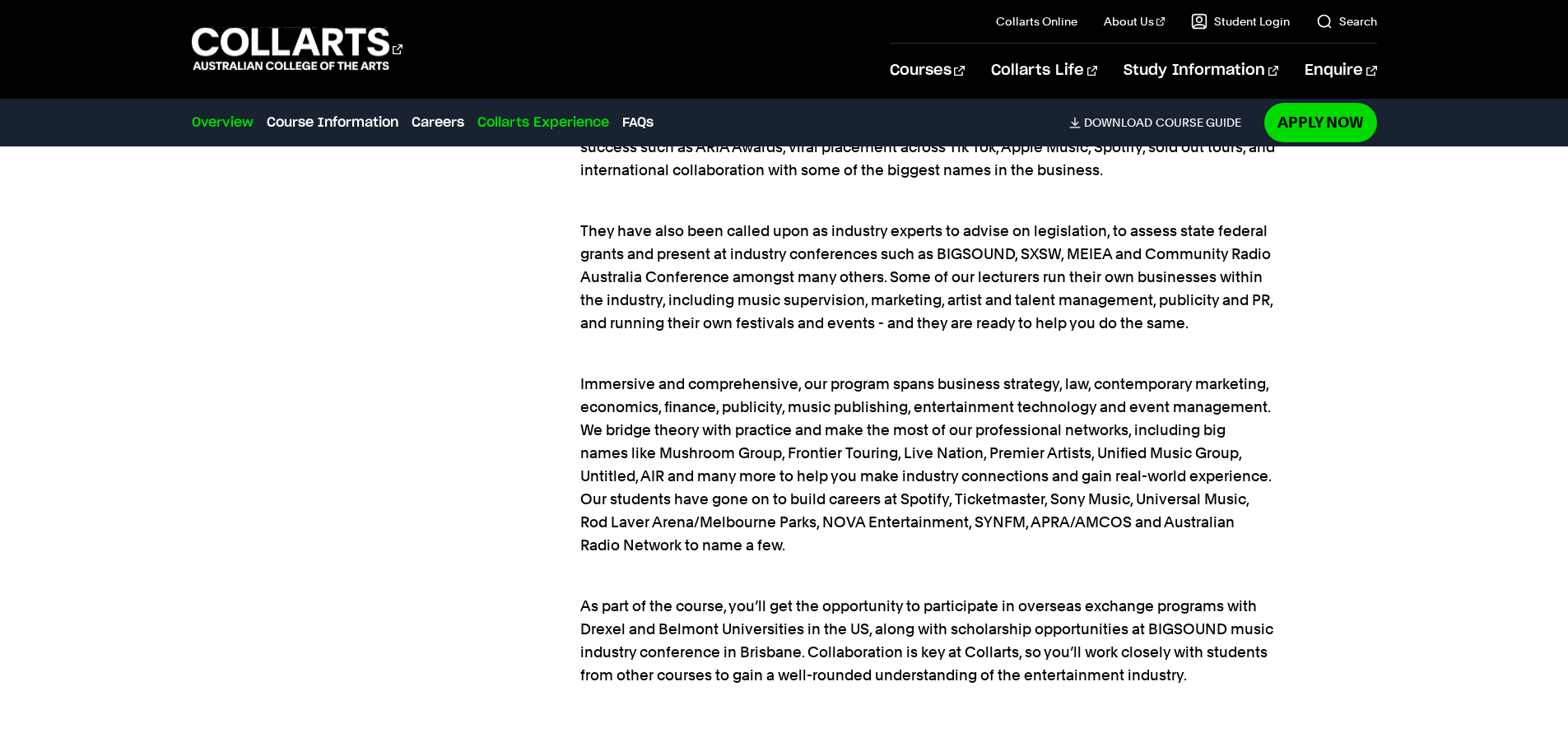 click on "Collarts Experience" at bounding box center (543, 123) 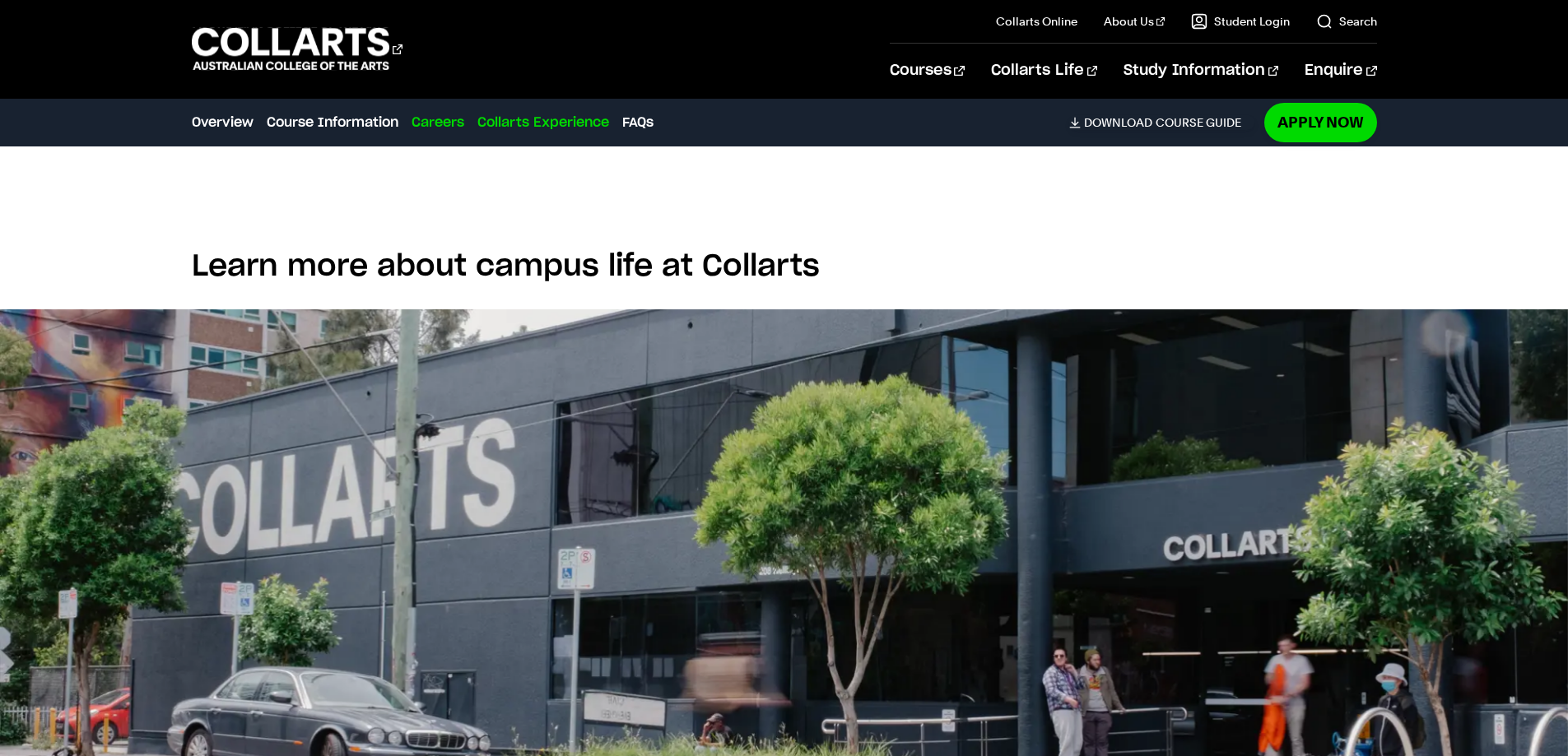 click on "Careers" at bounding box center (438, 123) 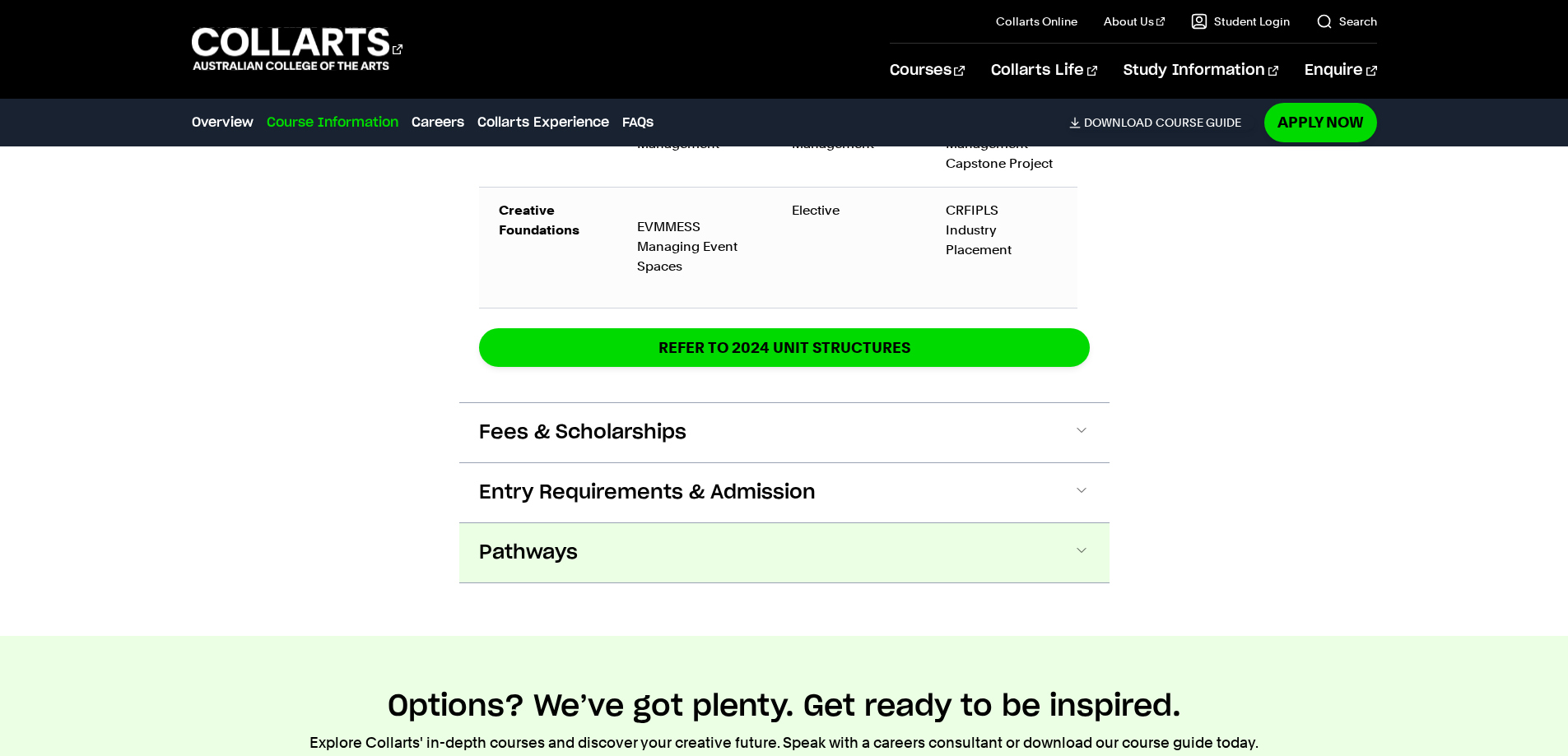 click on "Pathways" at bounding box center [784, 553] 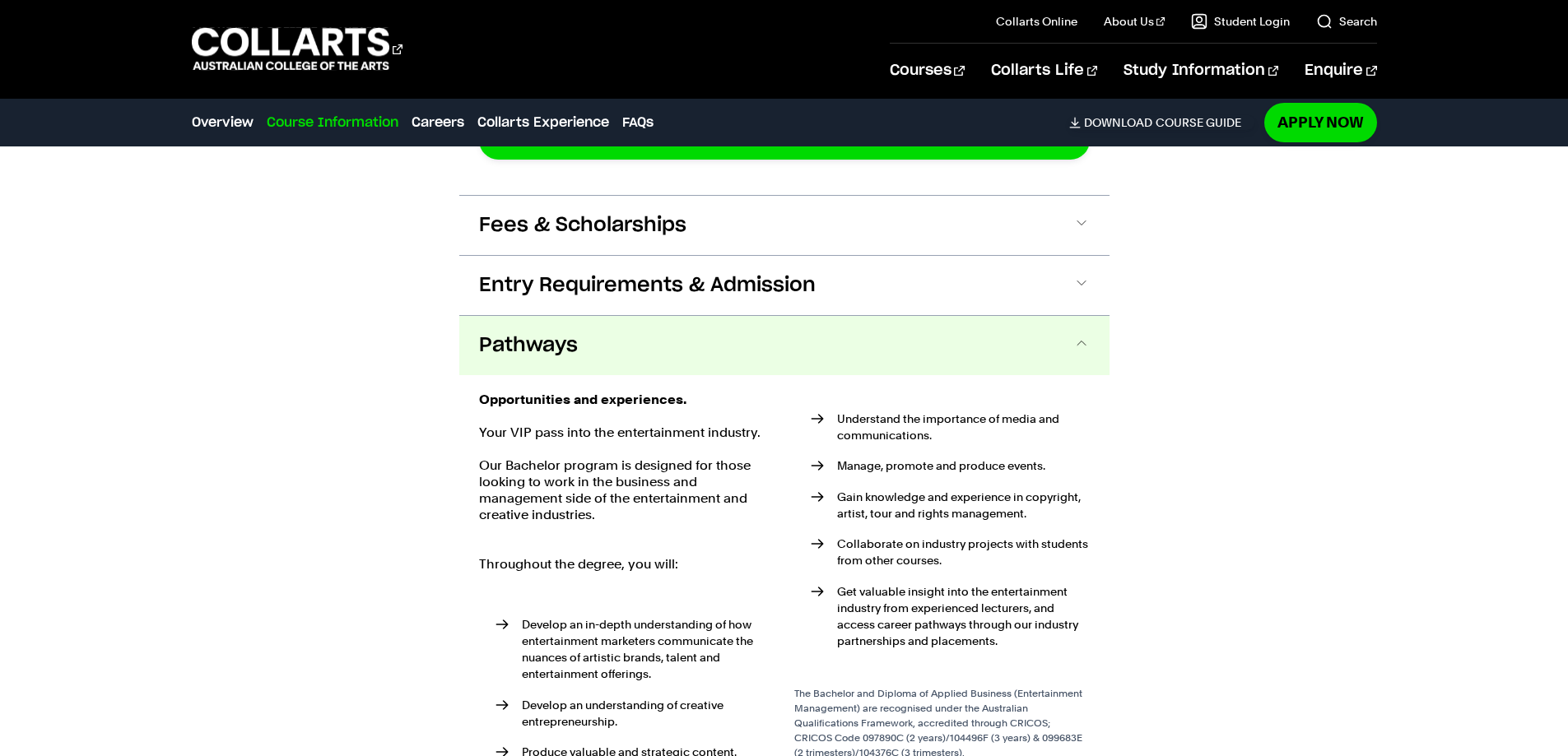 scroll, scrollTop: 3598, scrollLeft: 0, axis: vertical 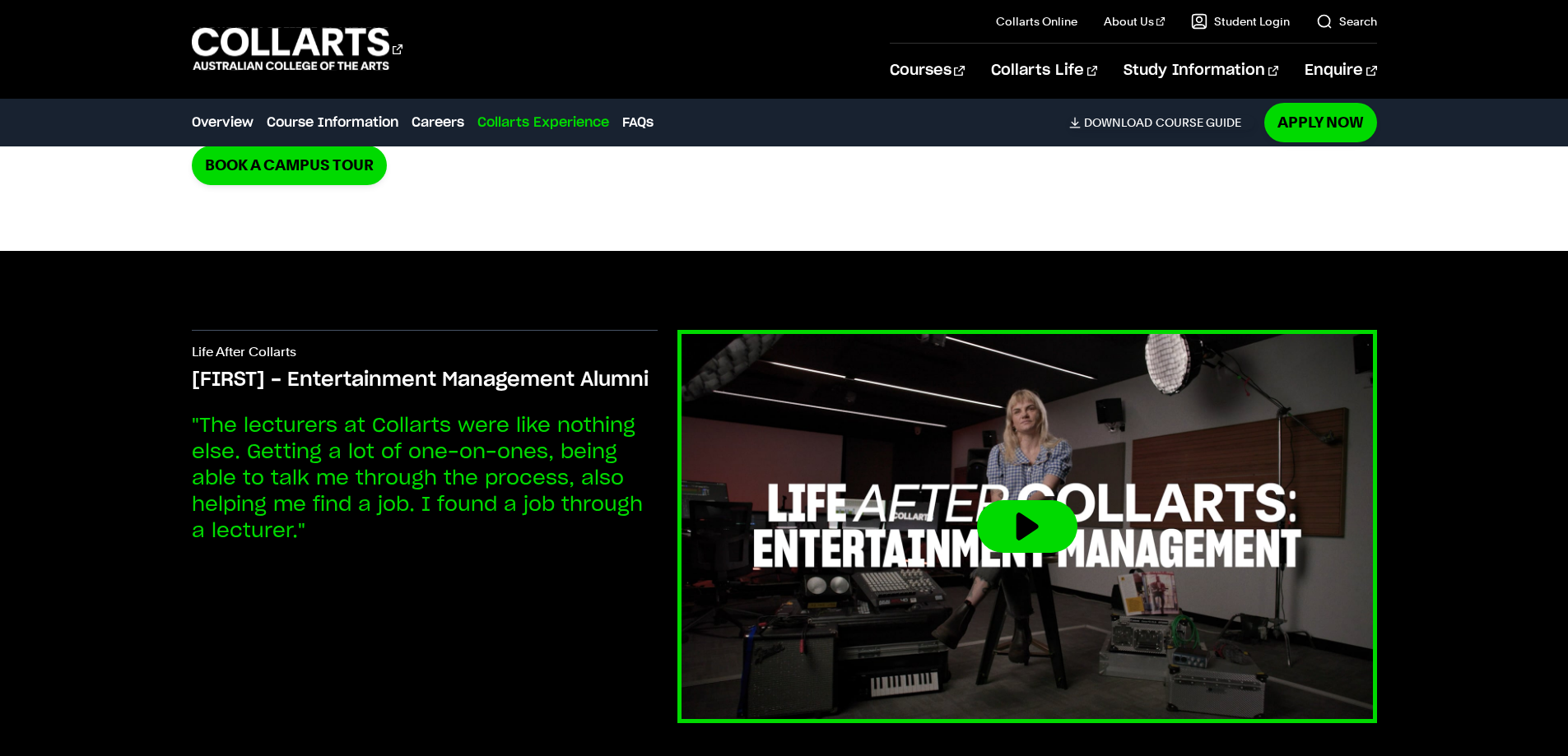 click at bounding box center [1027, 526] 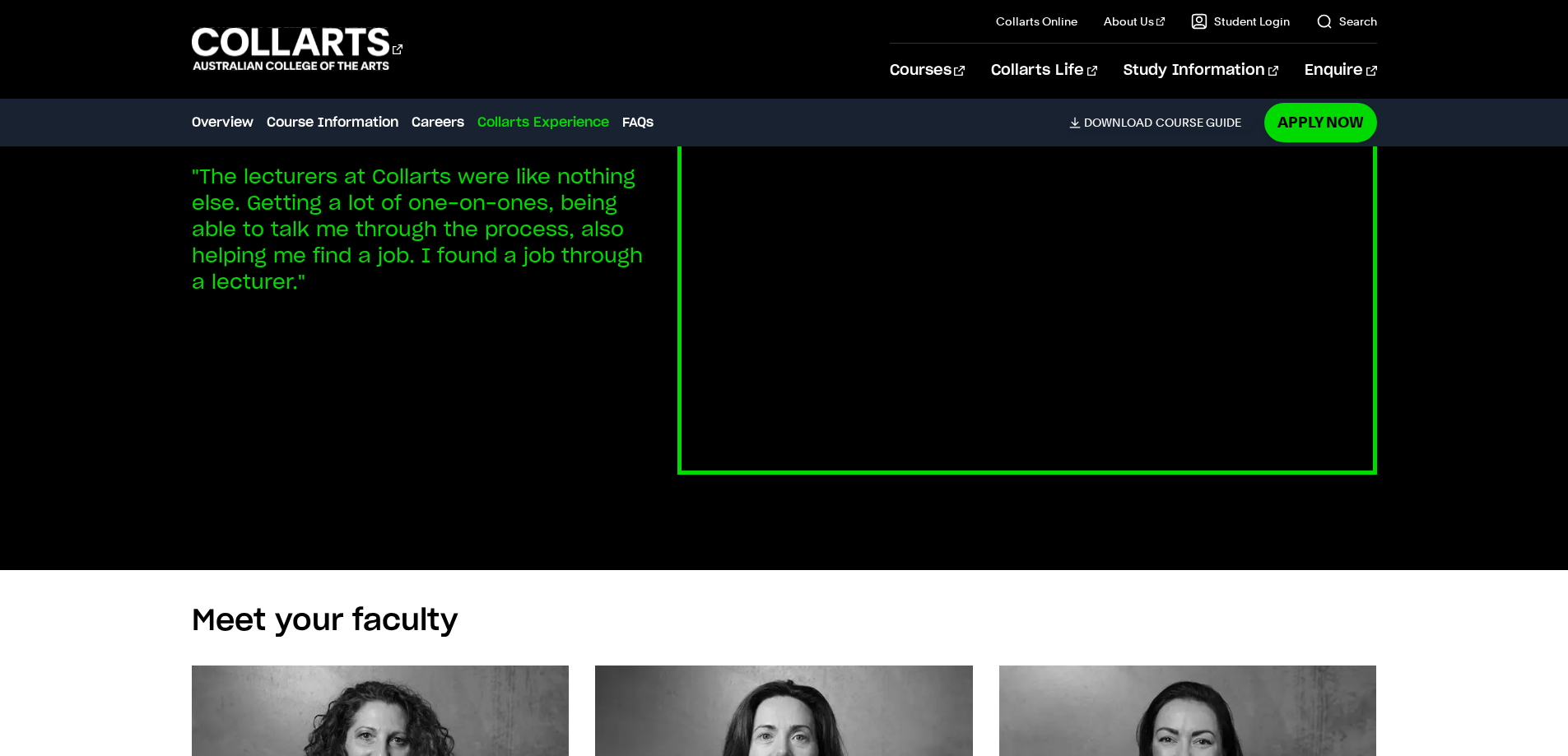 scroll, scrollTop: 6482, scrollLeft: 0, axis: vertical 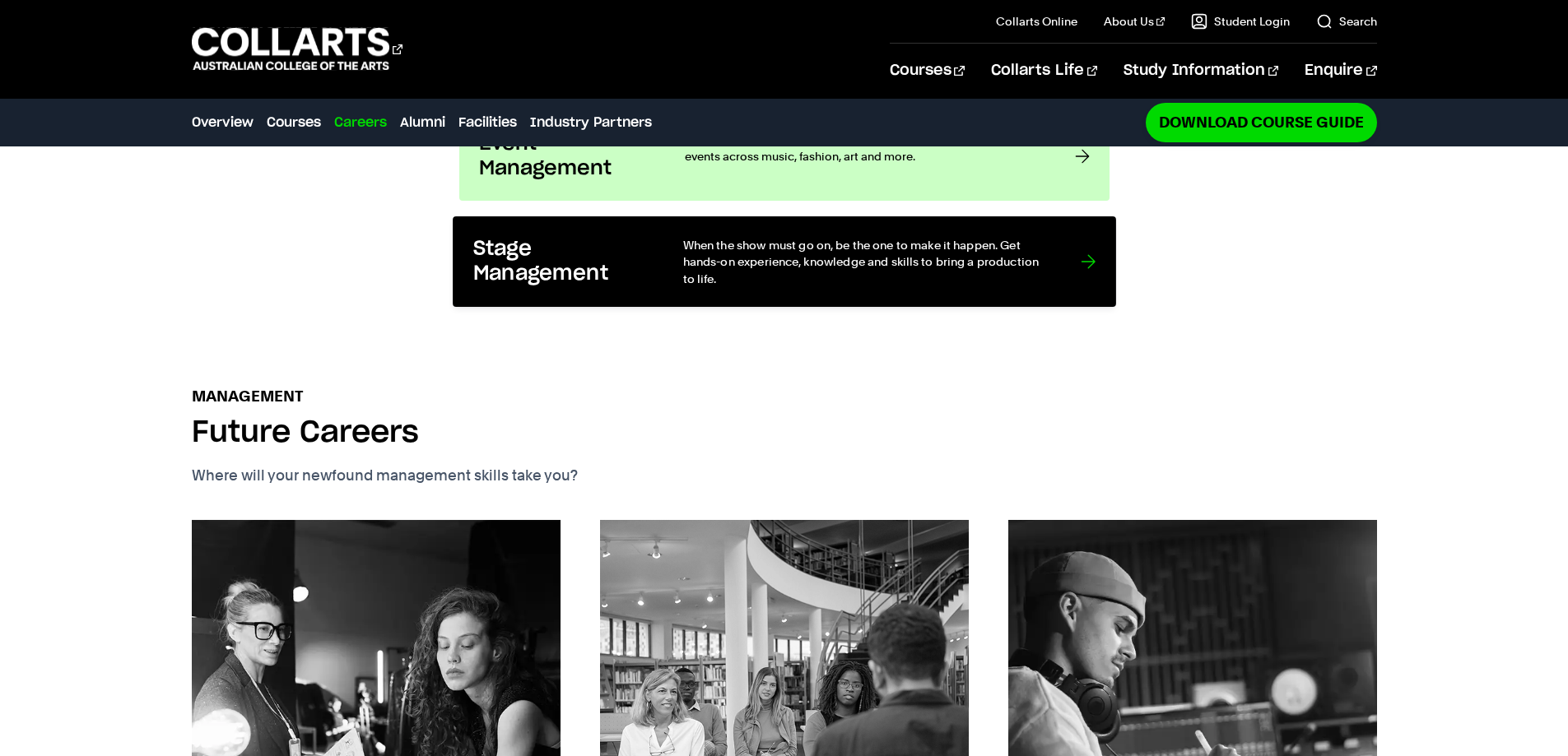 click on "When the show must go on, be the one to make it happen. Get hands-on experience, knowledge and skills to bring a production to life." at bounding box center [864, 261] 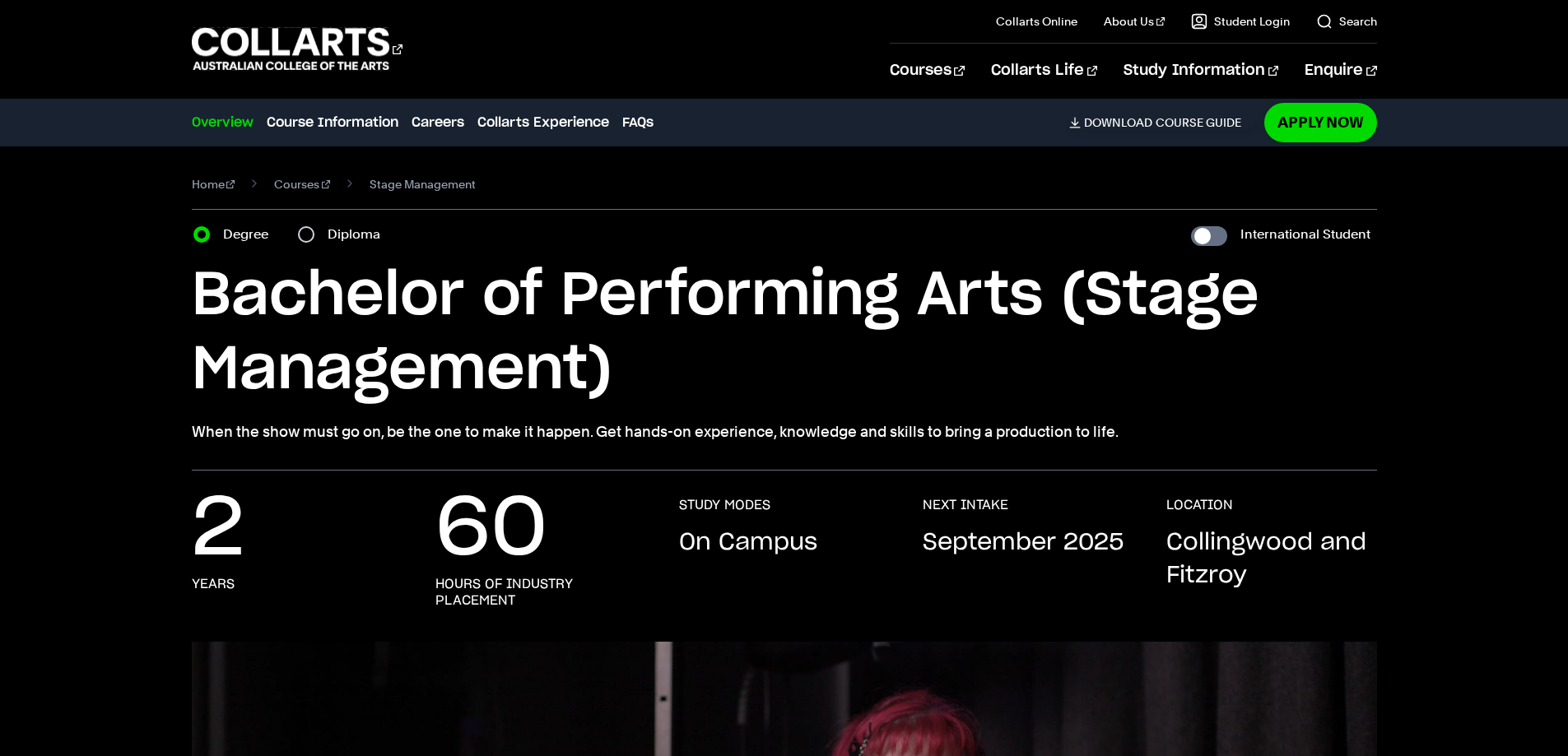 scroll, scrollTop: 0, scrollLeft: 0, axis: both 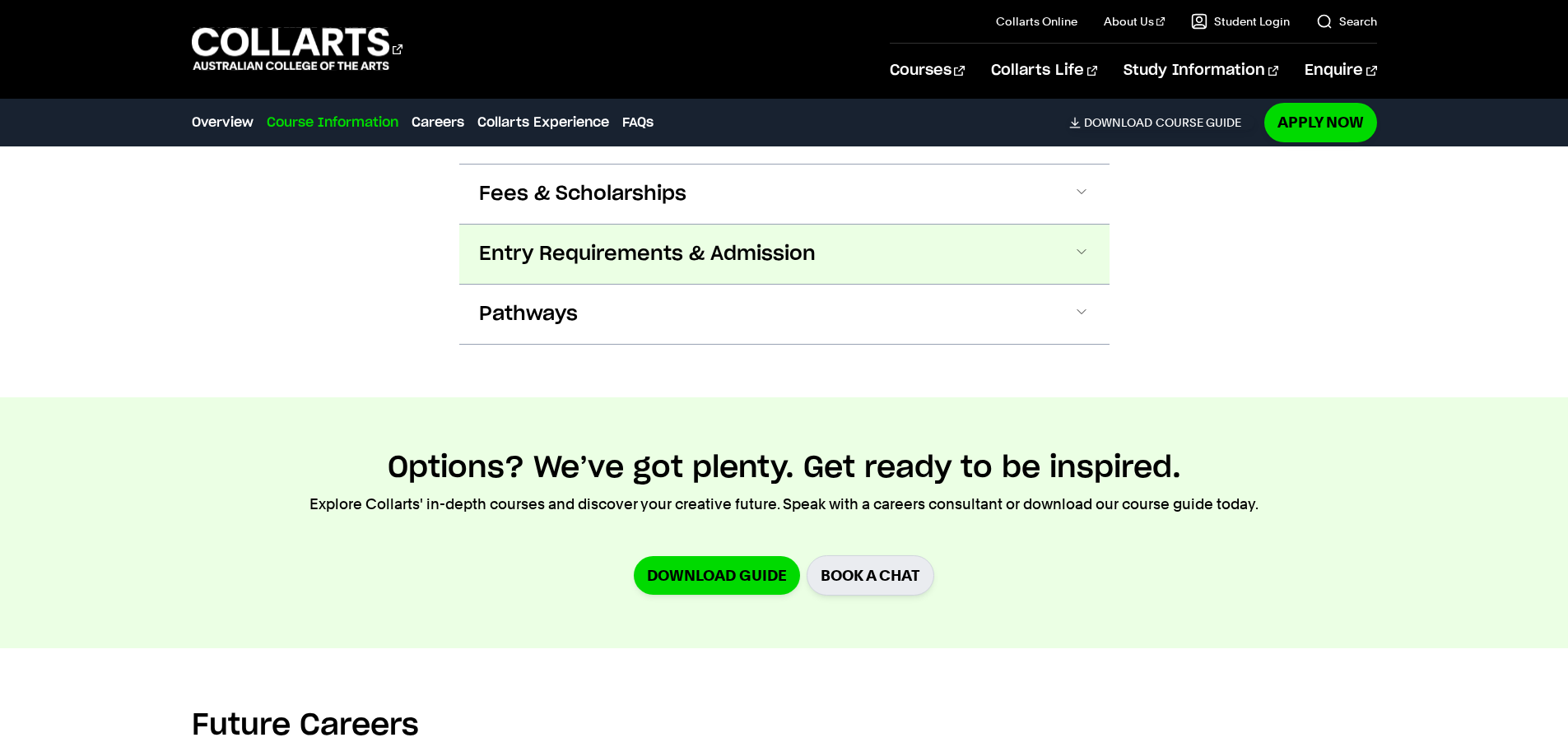 click on "Entry Requirements & Admission" at bounding box center (784, 254) 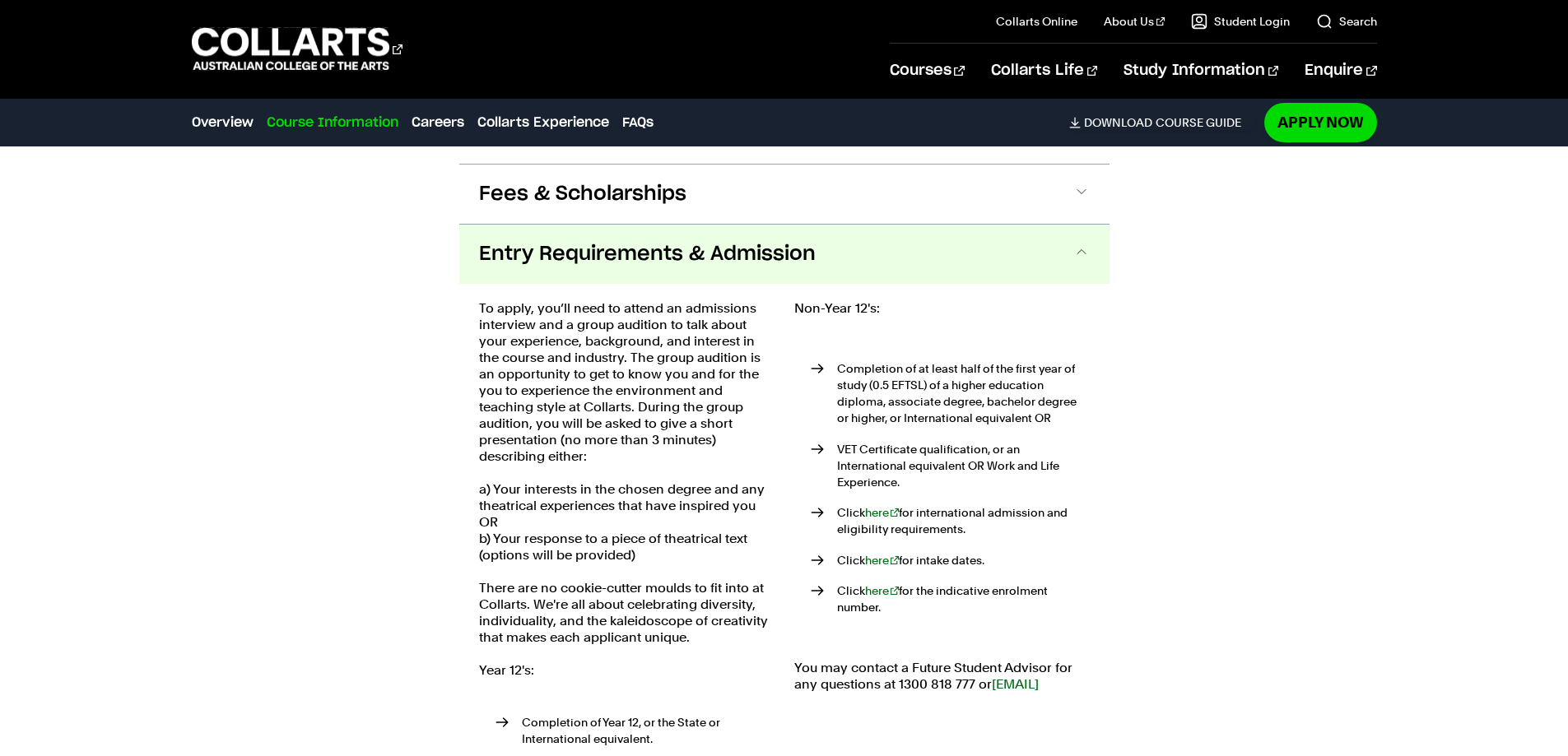scroll, scrollTop: 1969, scrollLeft: 0, axis: vertical 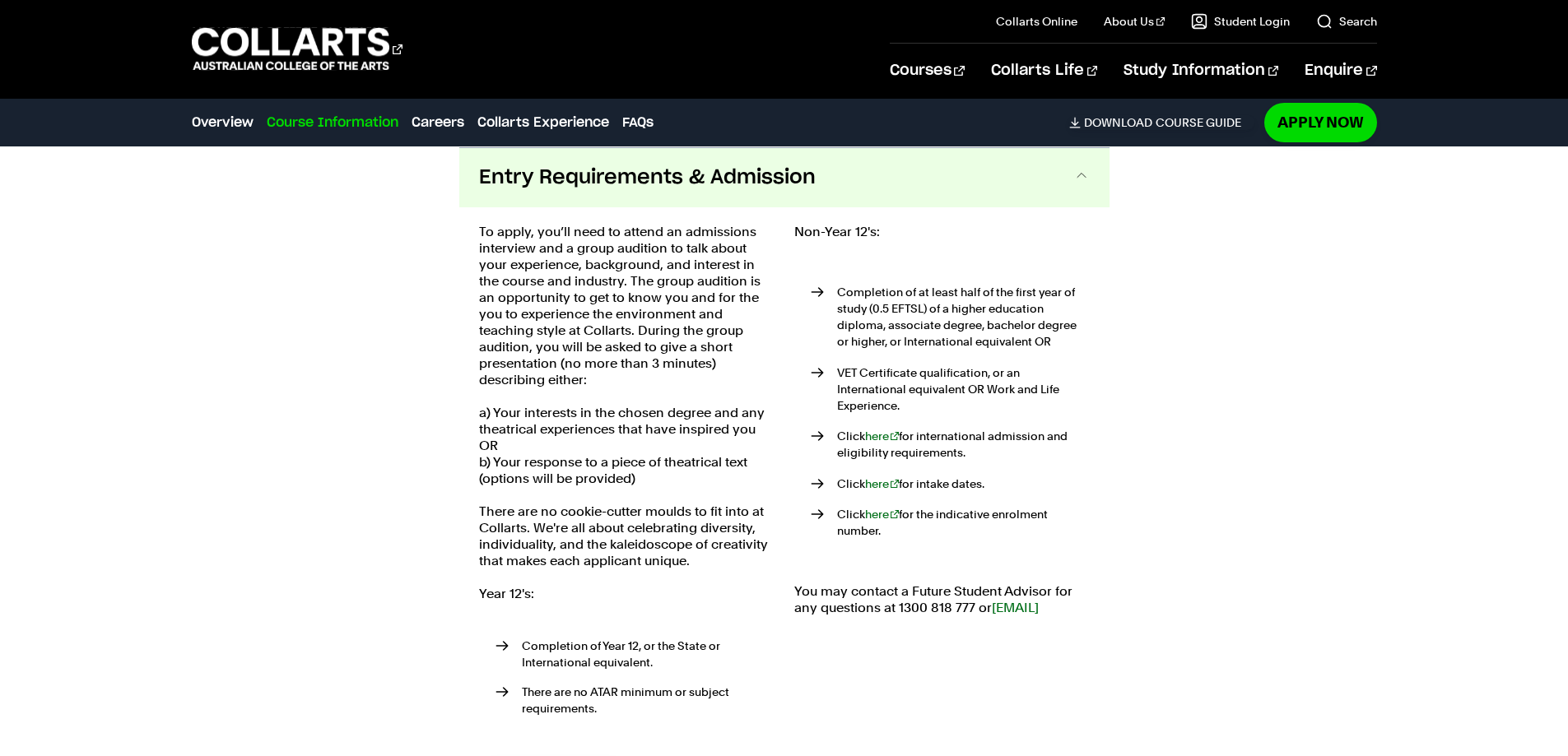 click on "Entry Requirements & Admission" at bounding box center (647, 178) 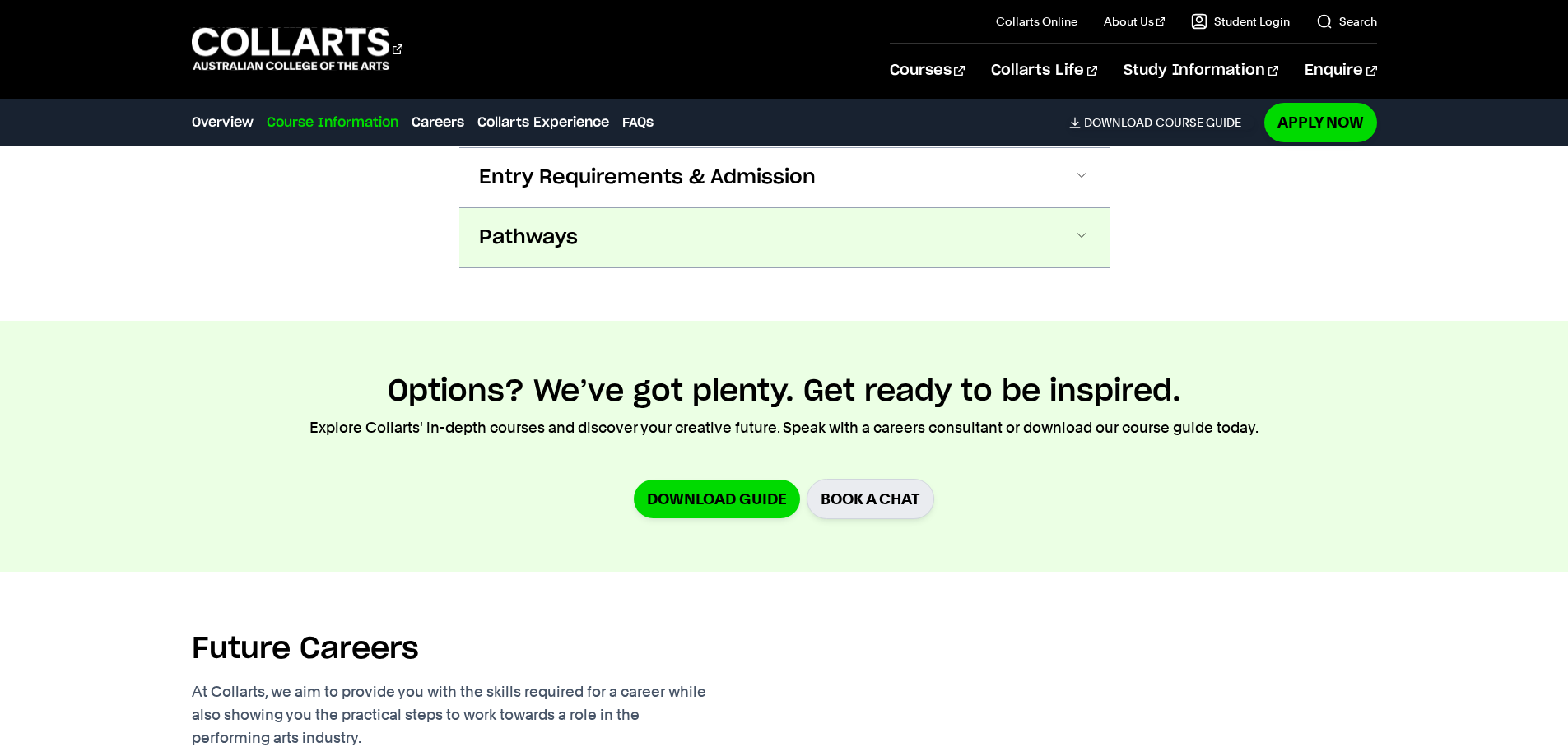 click on "Pathways" at bounding box center (784, 238) 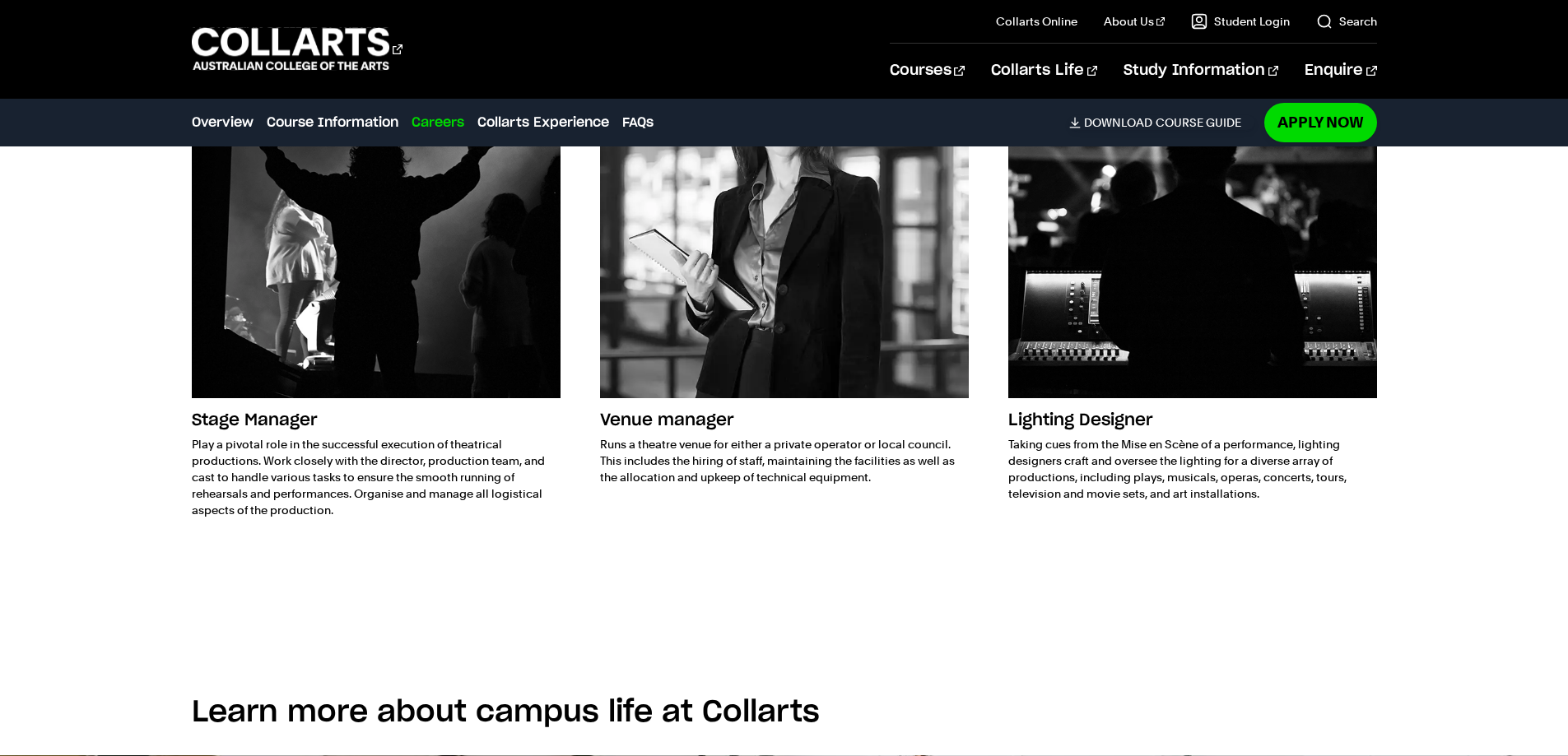 scroll, scrollTop: 3180, scrollLeft: 0, axis: vertical 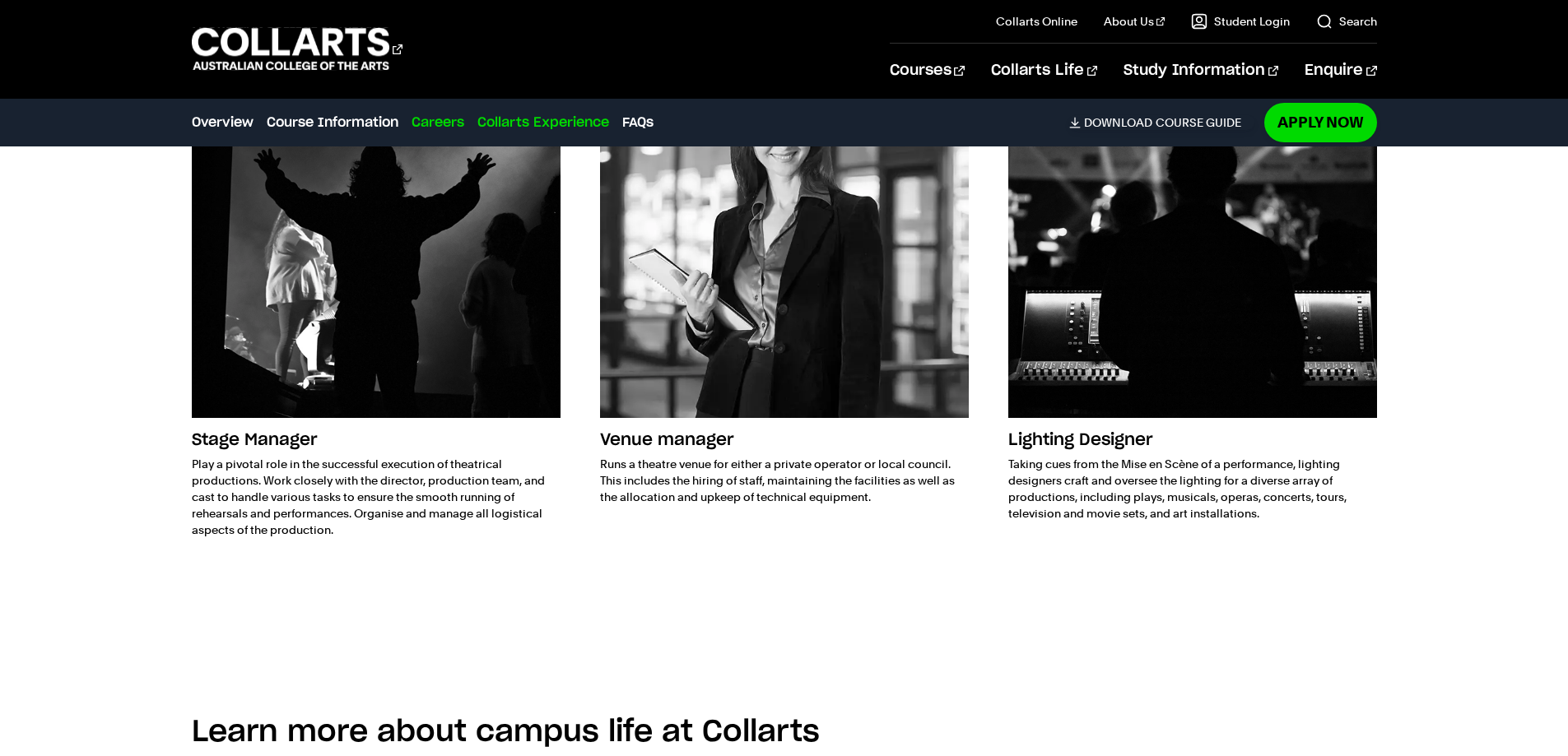 click on "Collarts Experience" at bounding box center (543, 123) 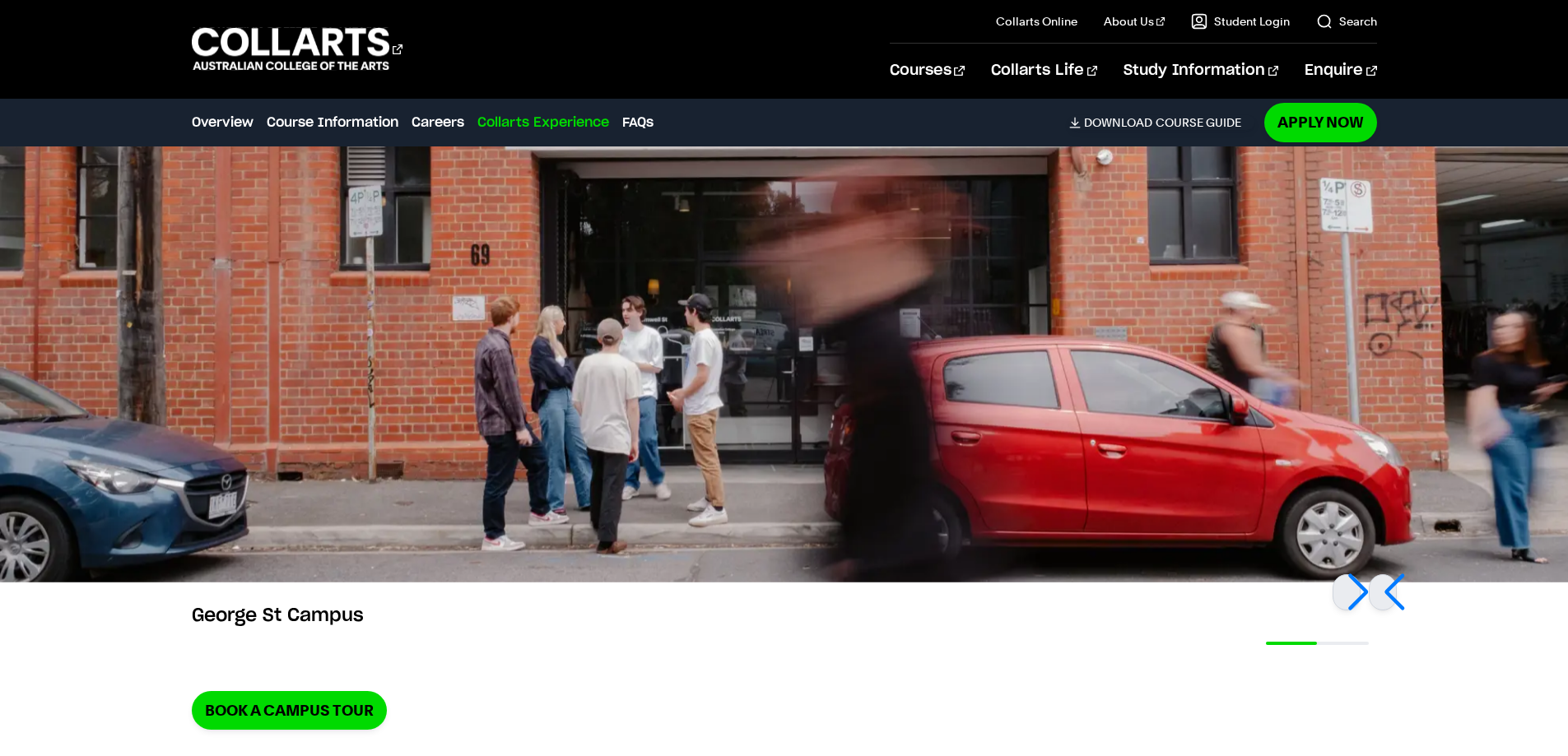 scroll, scrollTop: 3917, scrollLeft: 0, axis: vertical 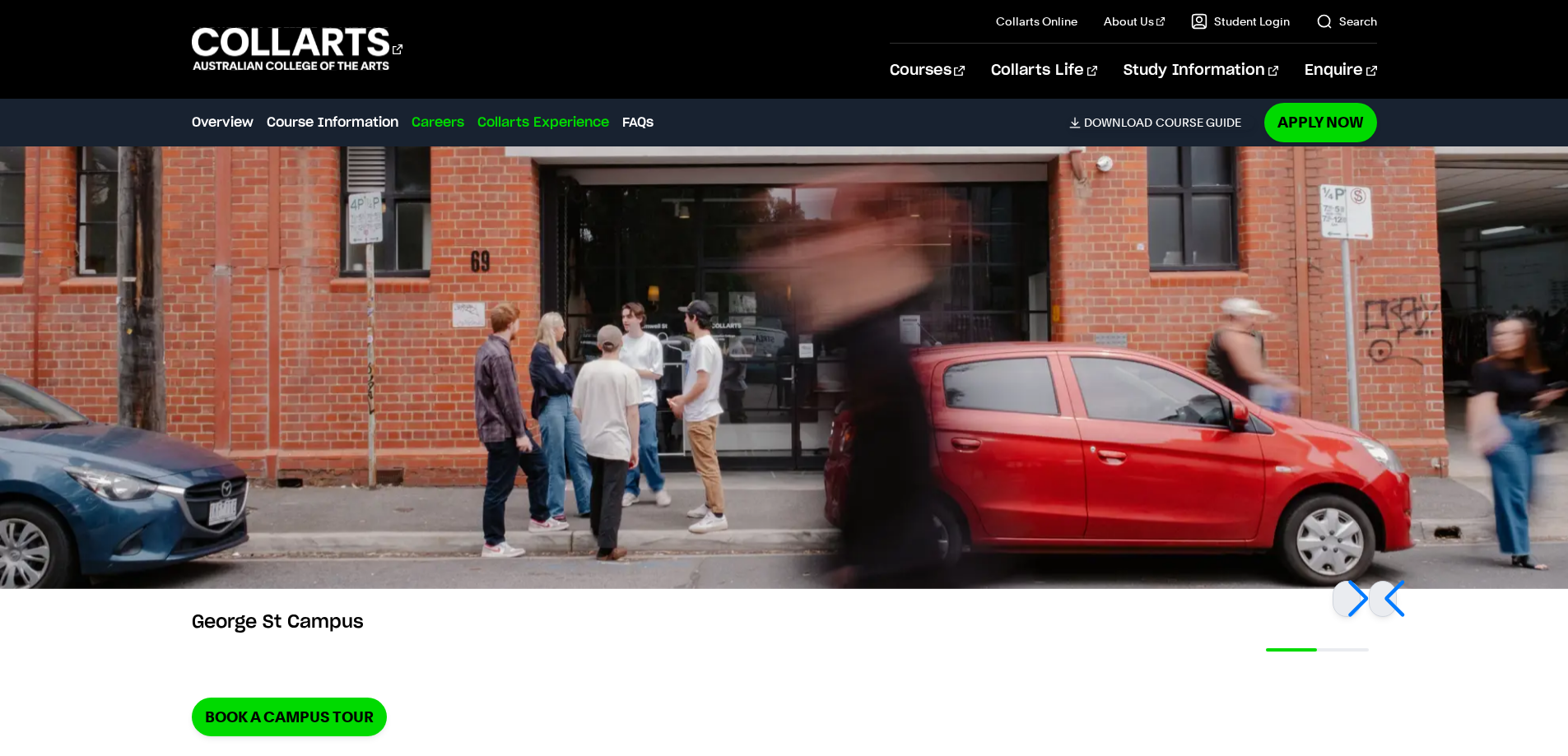 click on "Careers" at bounding box center [438, 123] 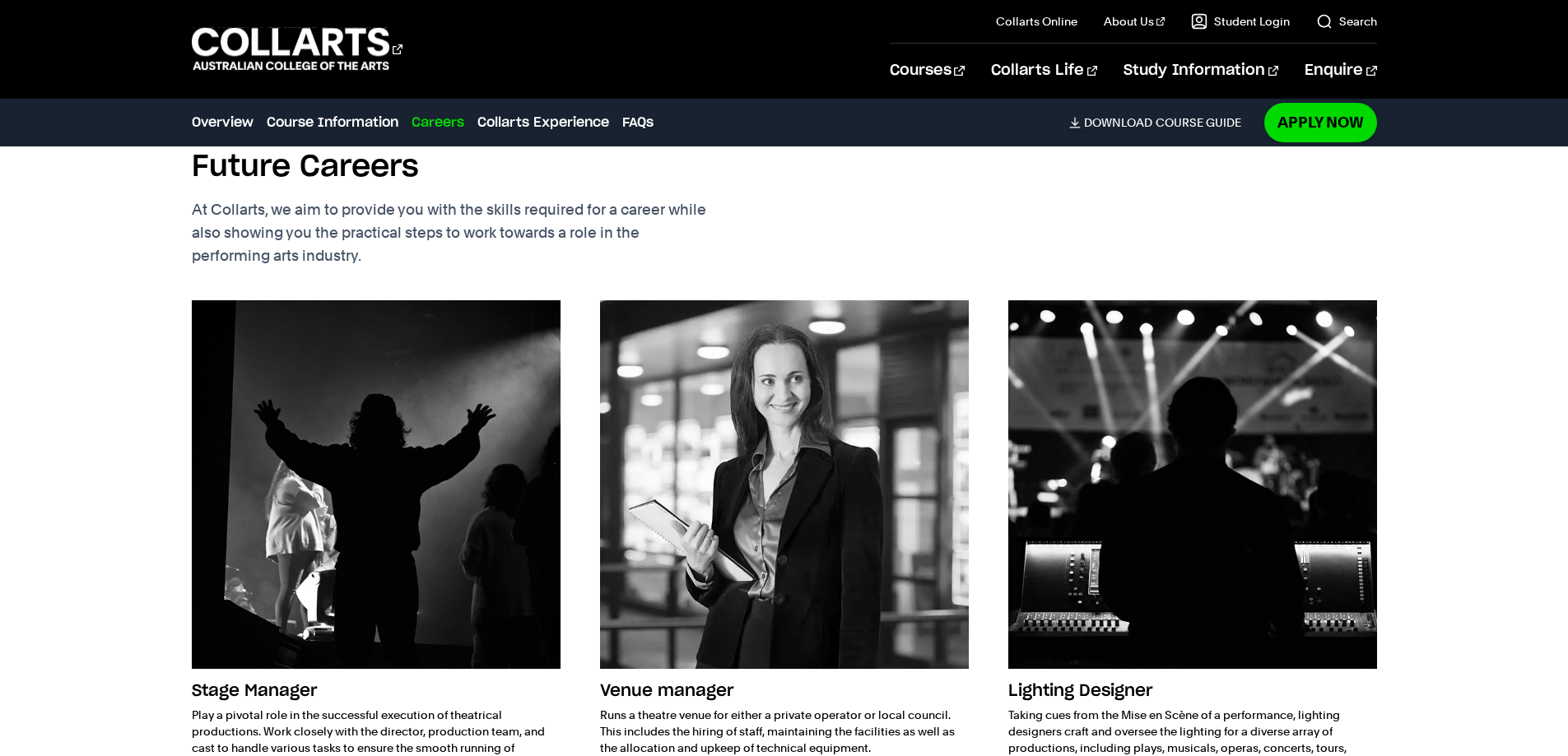 scroll, scrollTop: 3202, scrollLeft: 0, axis: vertical 